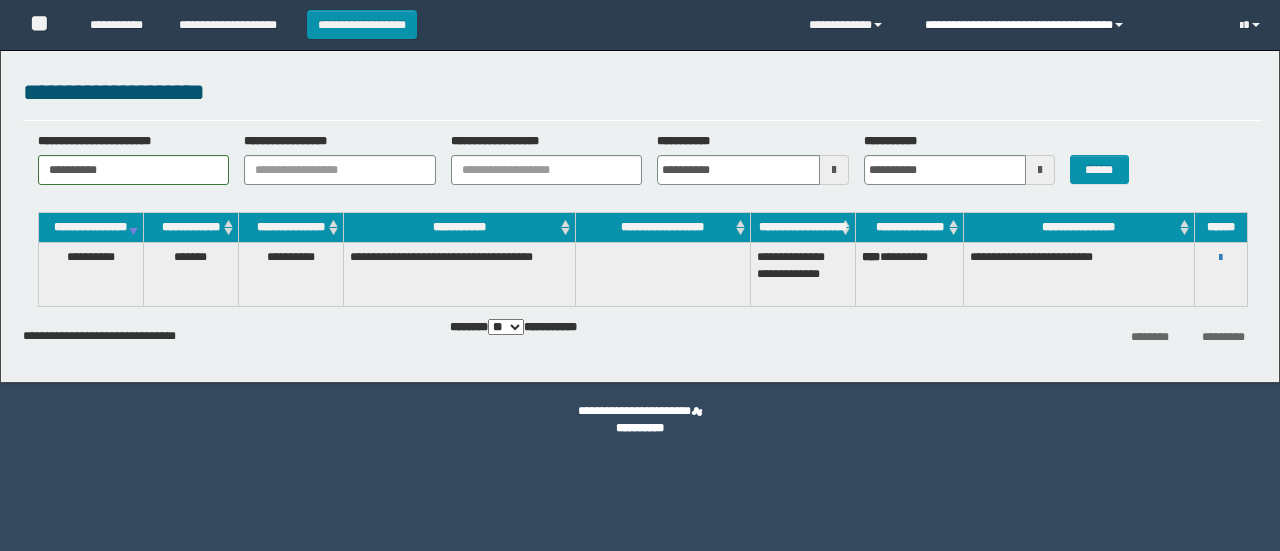 scroll, scrollTop: 0, scrollLeft: 0, axis: both 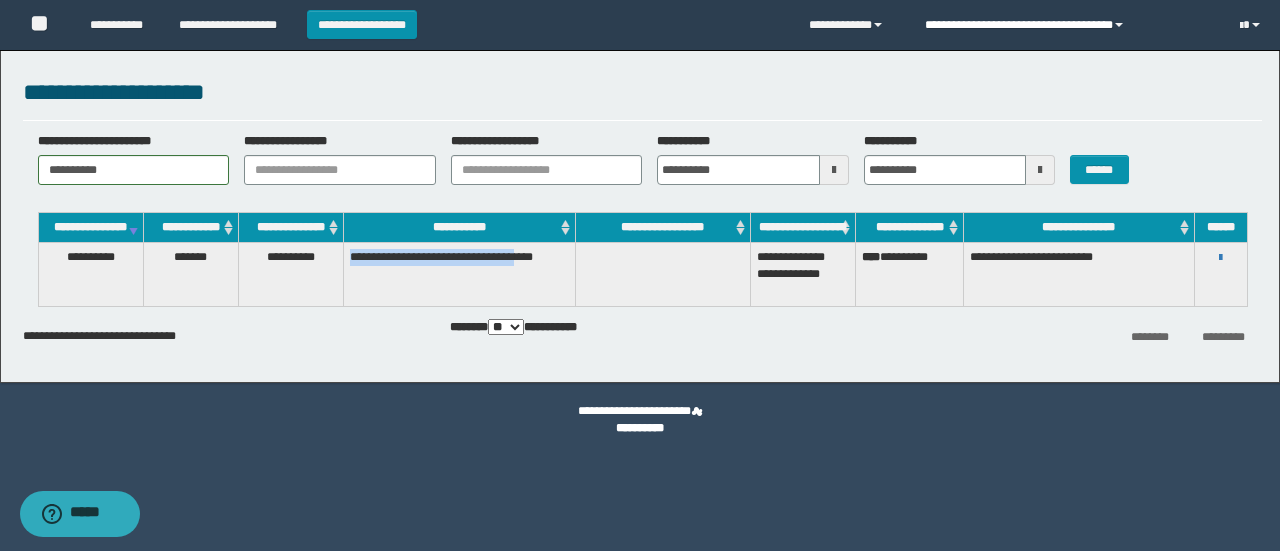 click on "**********" at bounding box center [1067, 25] 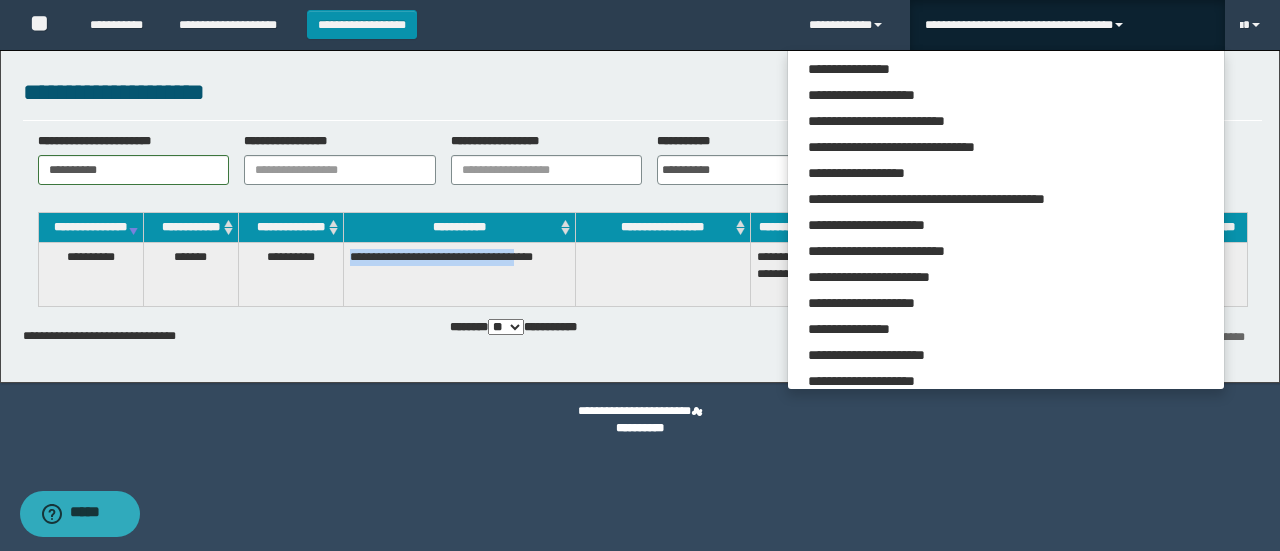 scroll, scrollTop: 113, scrollLeft: 0, axis: vertical 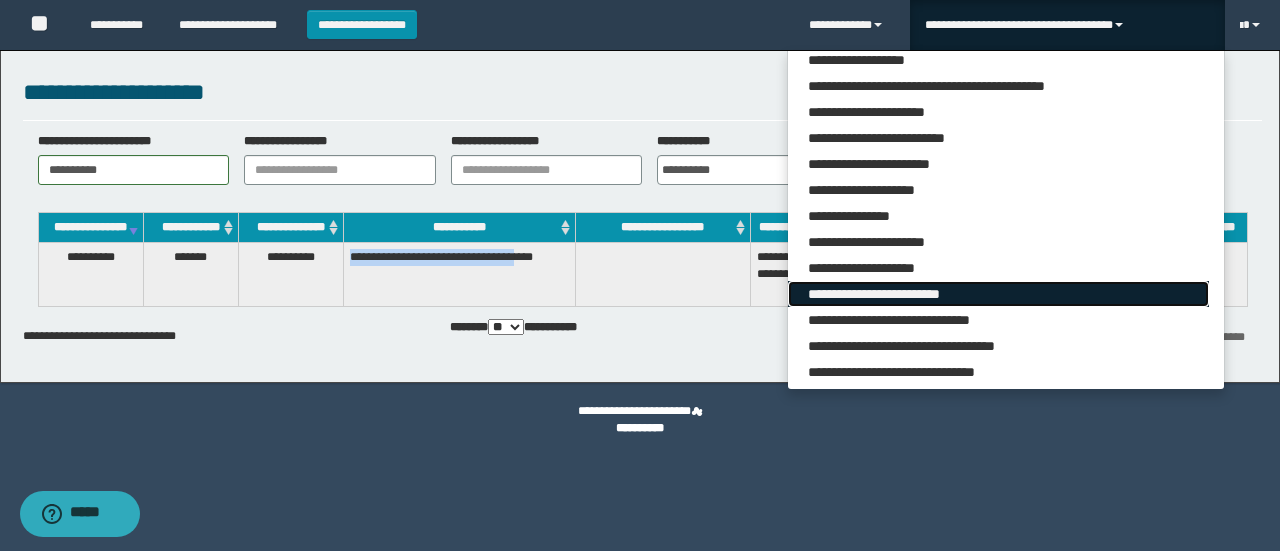 click on "**********" at bounding box center (998, 294) 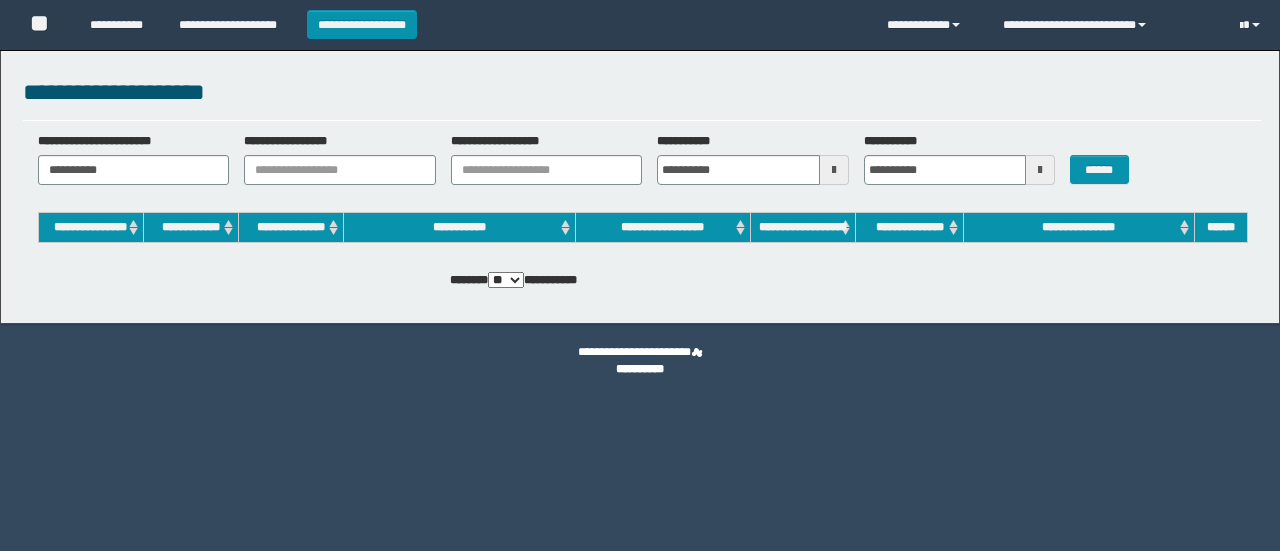 scroll, scrollTop: 0, scrollLeft: 0, axis: both 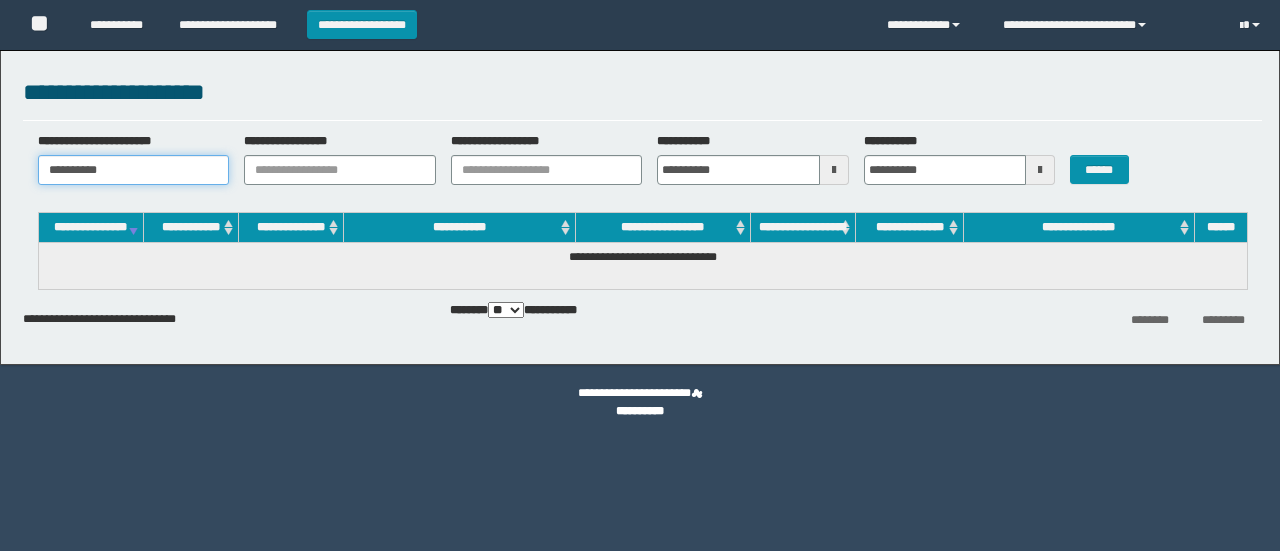 click on "**********" at bounding box center [134, 170] 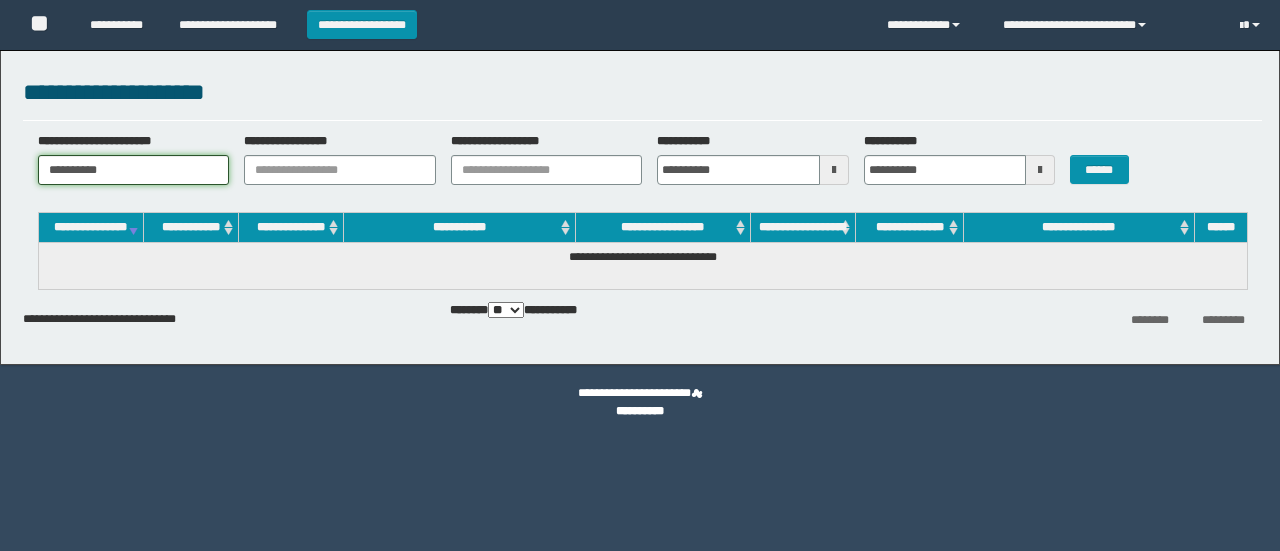 scroll, scrollTop: 0, scrollLeft: 0, axis: both 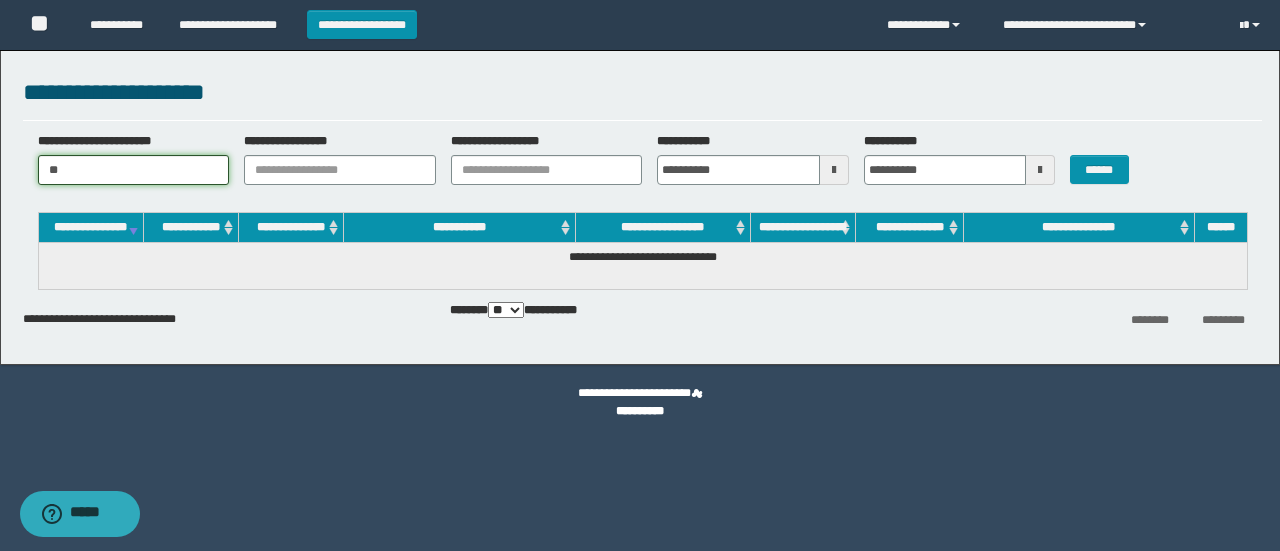 type on "*" 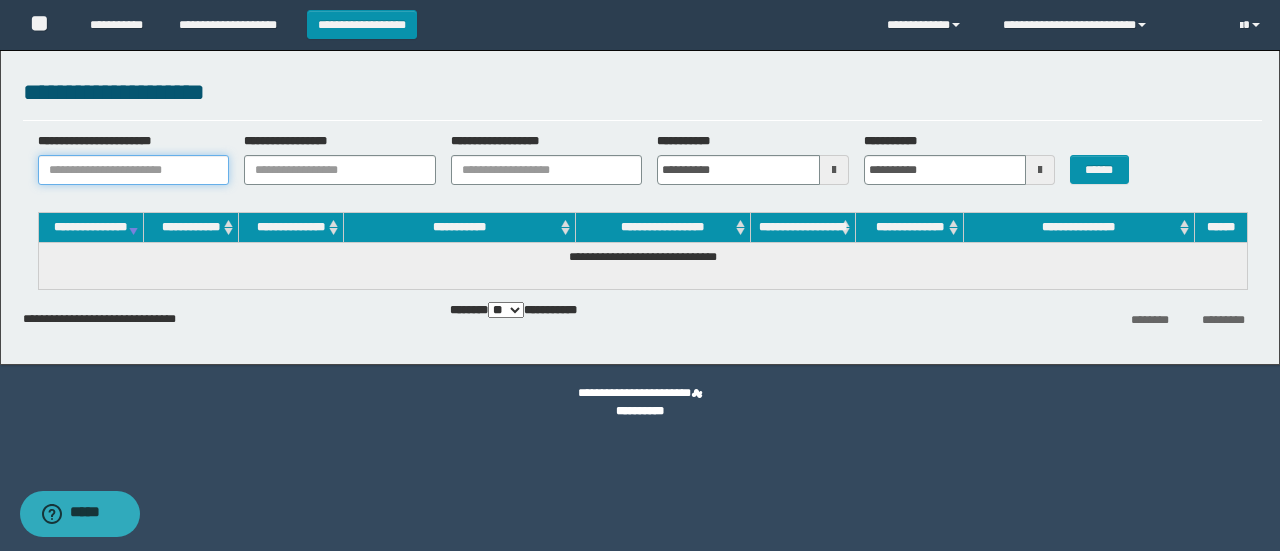 paste on "********" 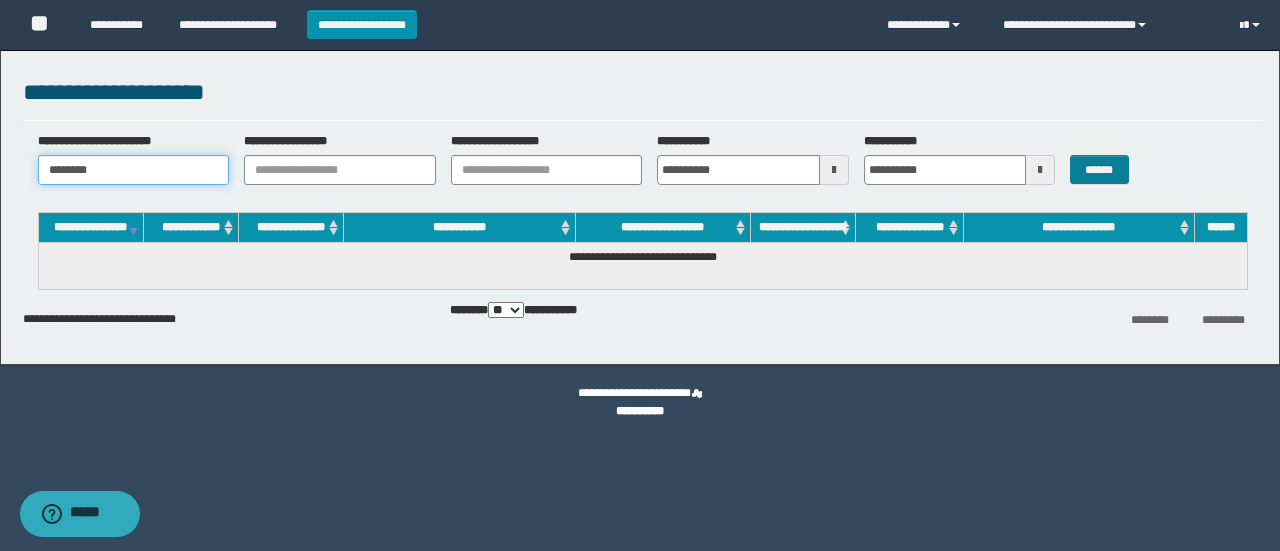 type on "********" 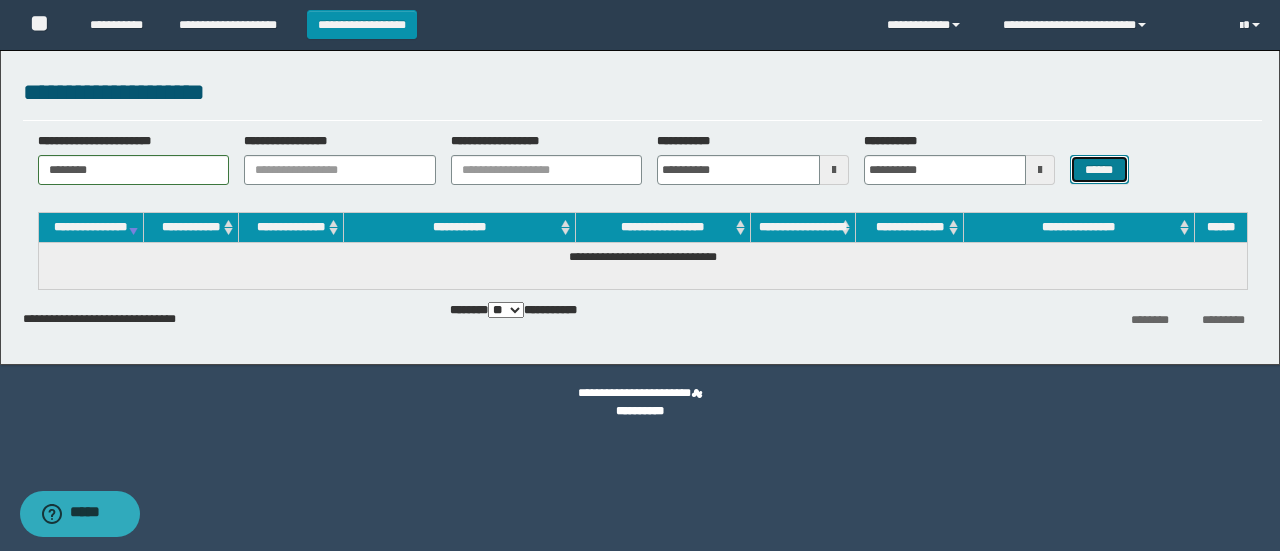 click on "******" at bounding box center (1099, 169) 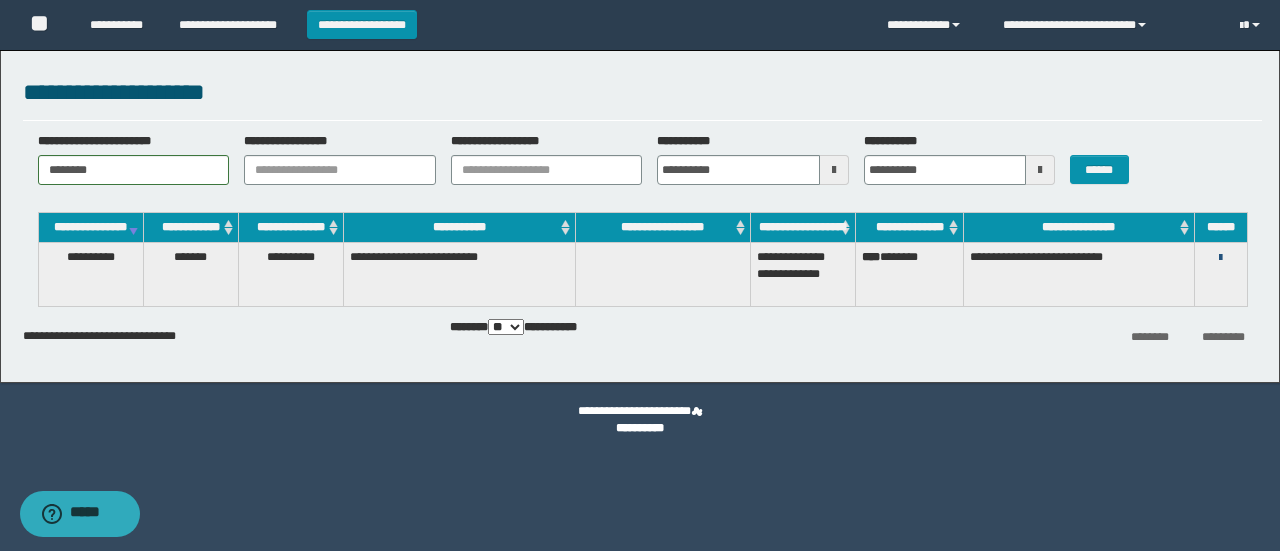 click at bounding box center (1220, 258) 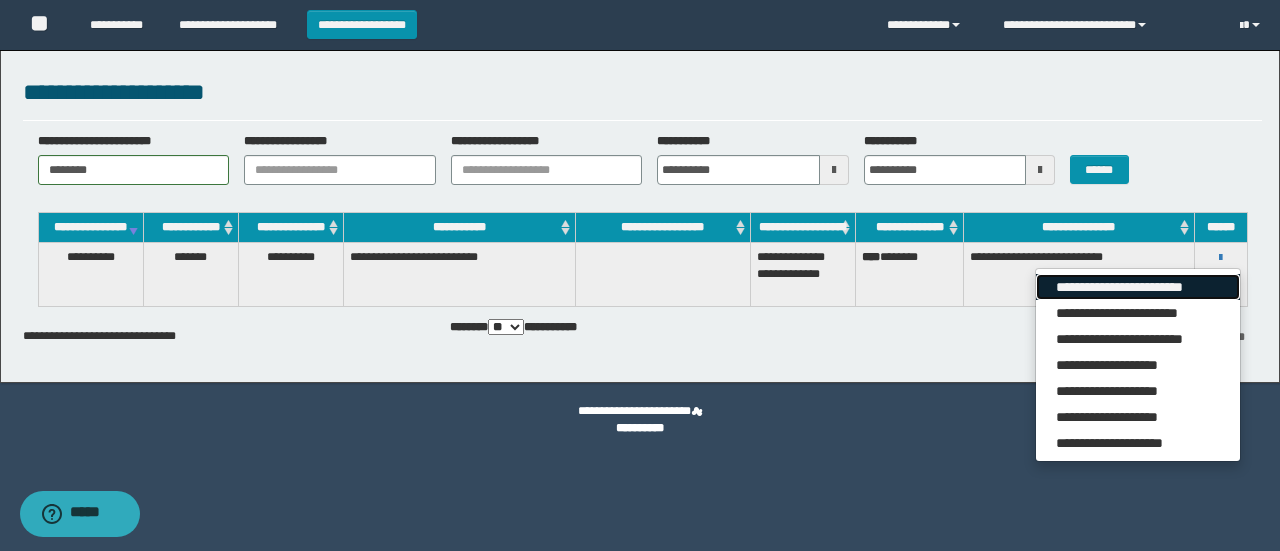 click on "**********" at bounding box center [1137, 287] 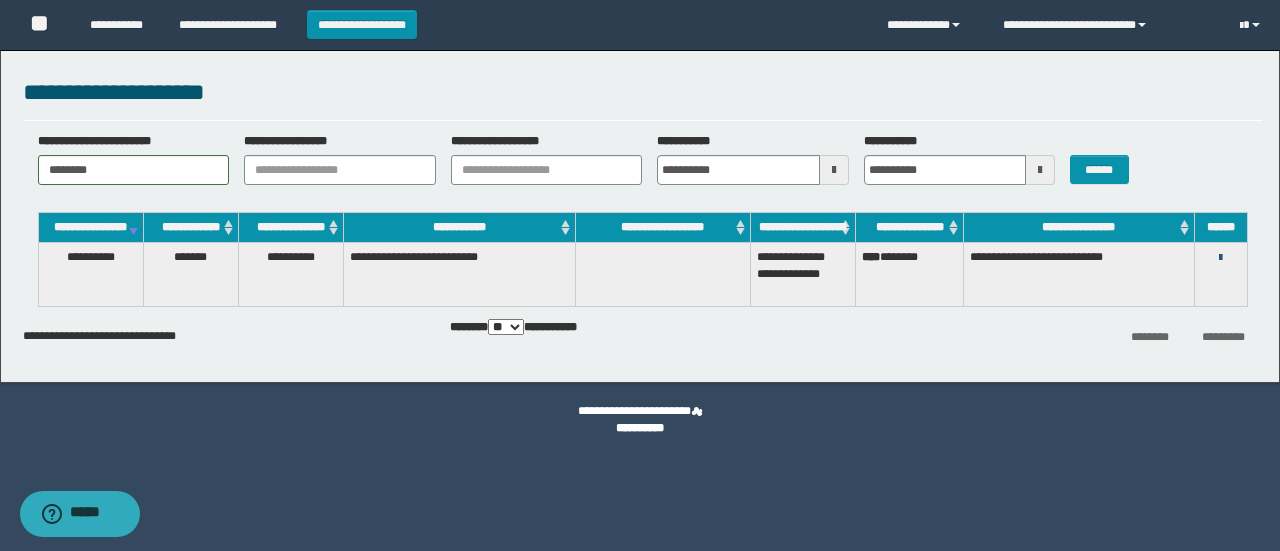 click at bounding box center [1220, 258] 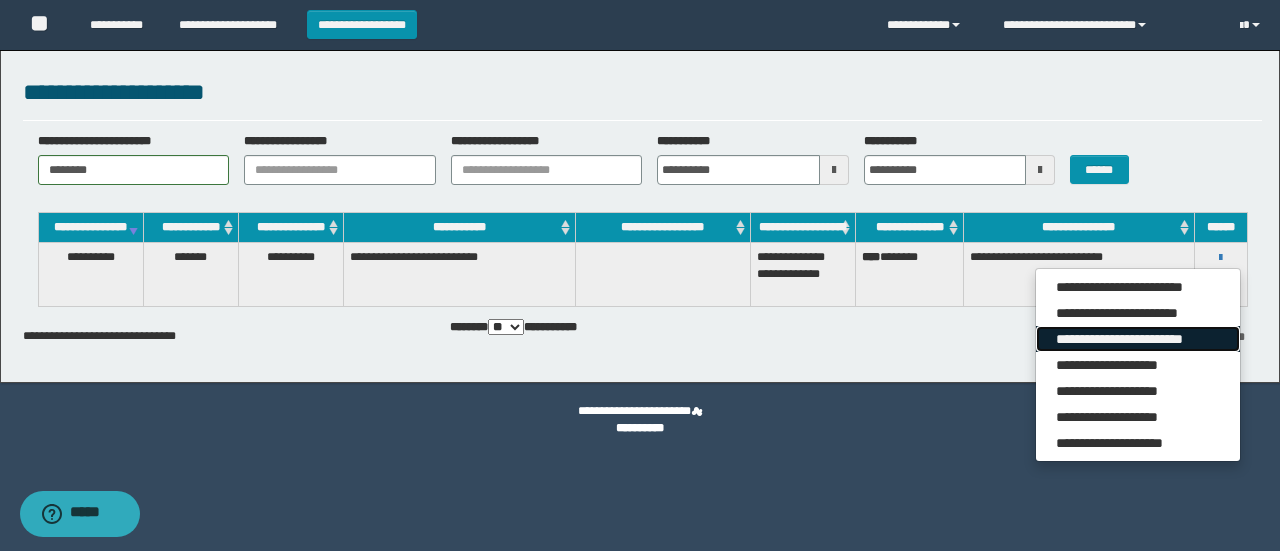 click on "**********" at bounding box center (1137, 339) 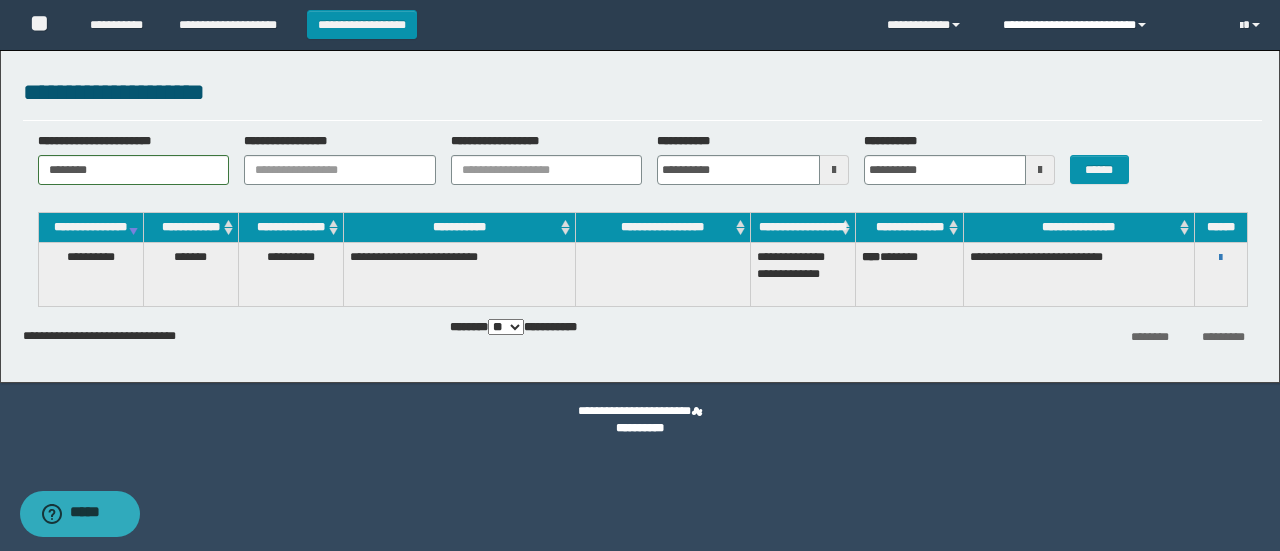 click on "**********" at bounding box center [1106, 25] 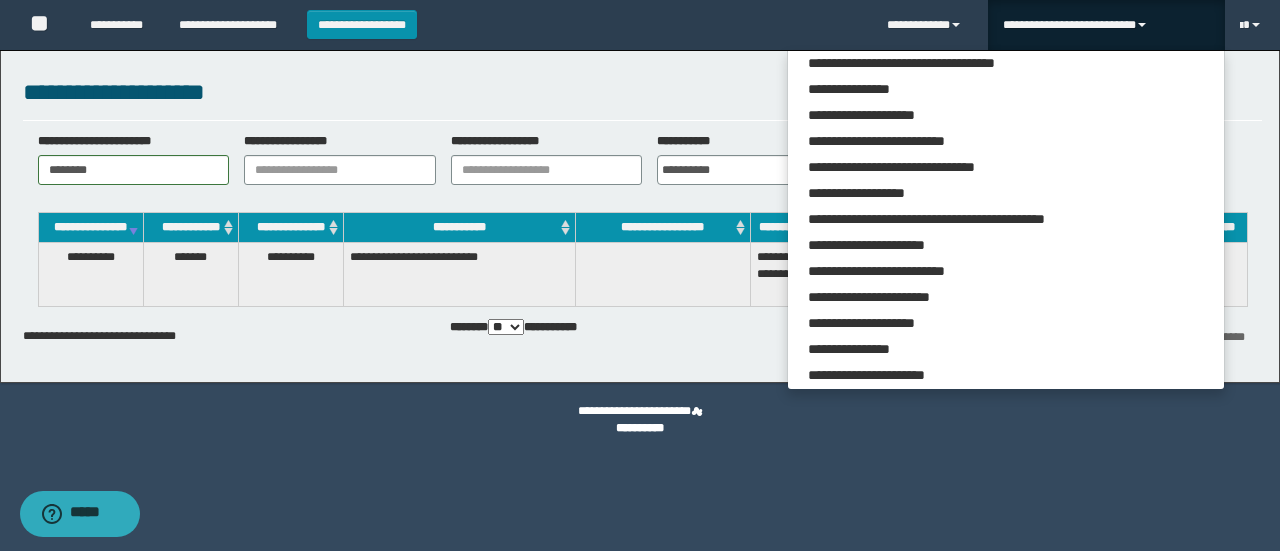 scroll, scrollTop: 113, scrollLeft: 0, axis: vertical 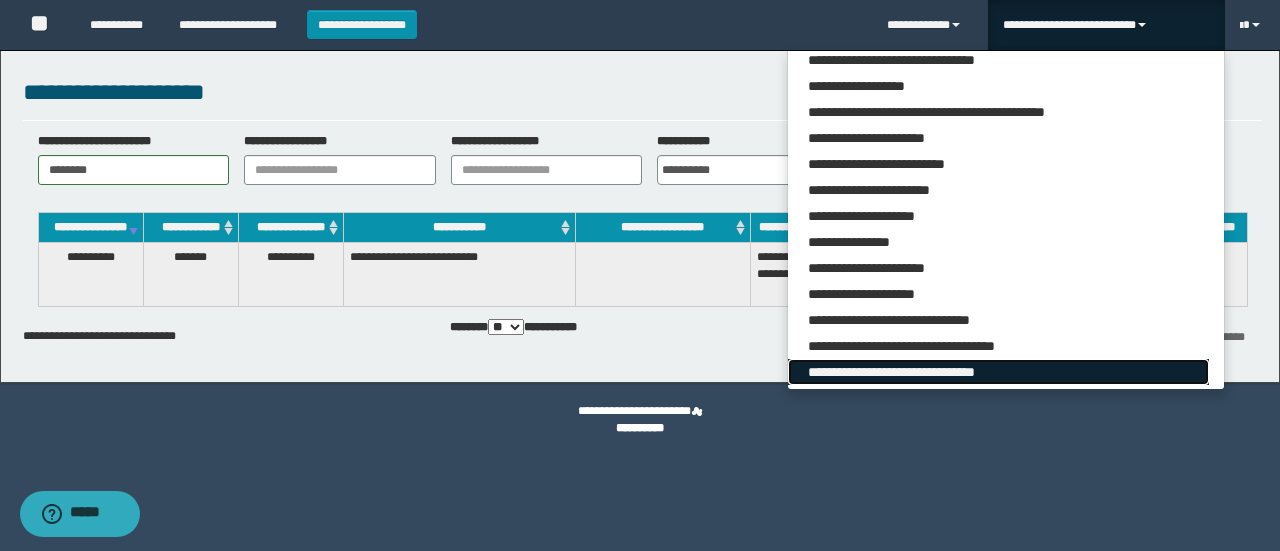 click on "**********" at bounding box center [998, 372] 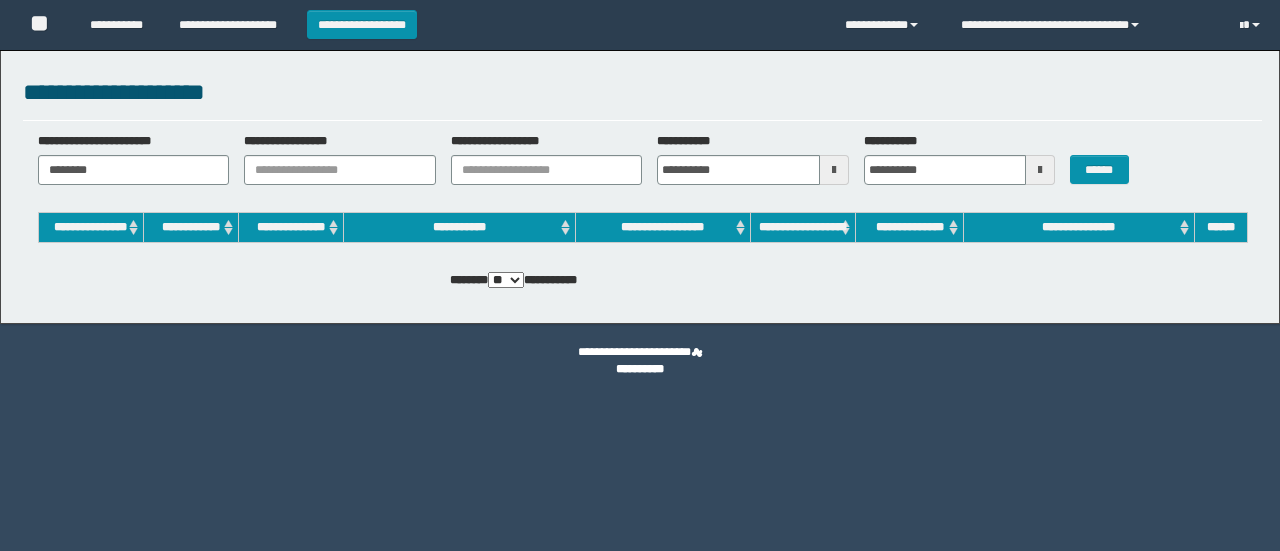 scroll, scrollTop: 0, scrollLeft: 0, axis: both 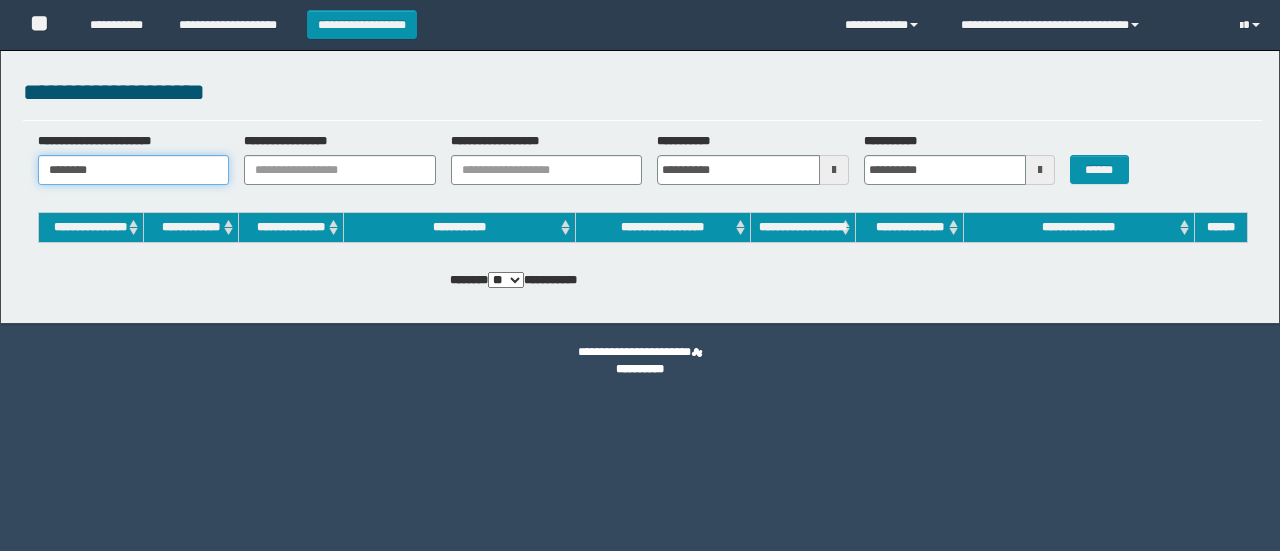 click on "********" at bounding box center (134, 170) 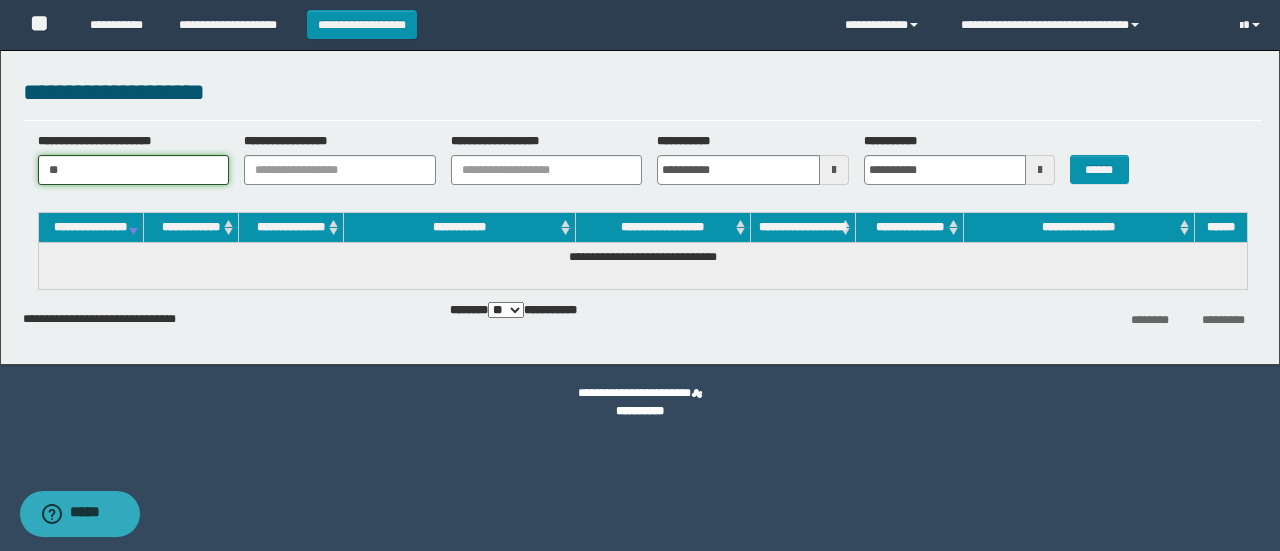type on "*" 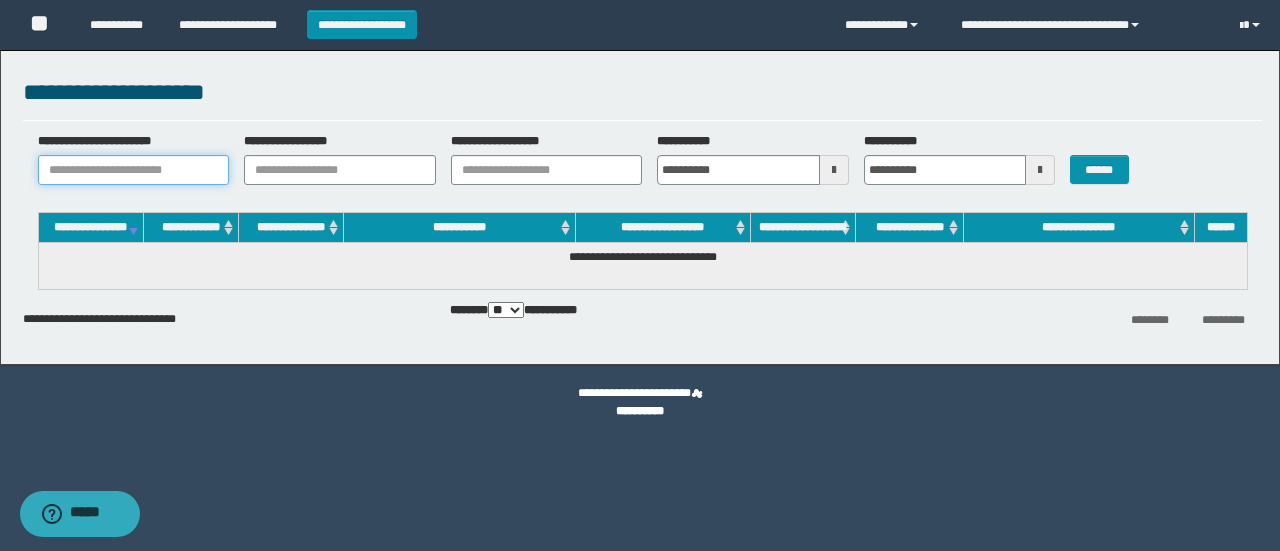 paste on "**********" 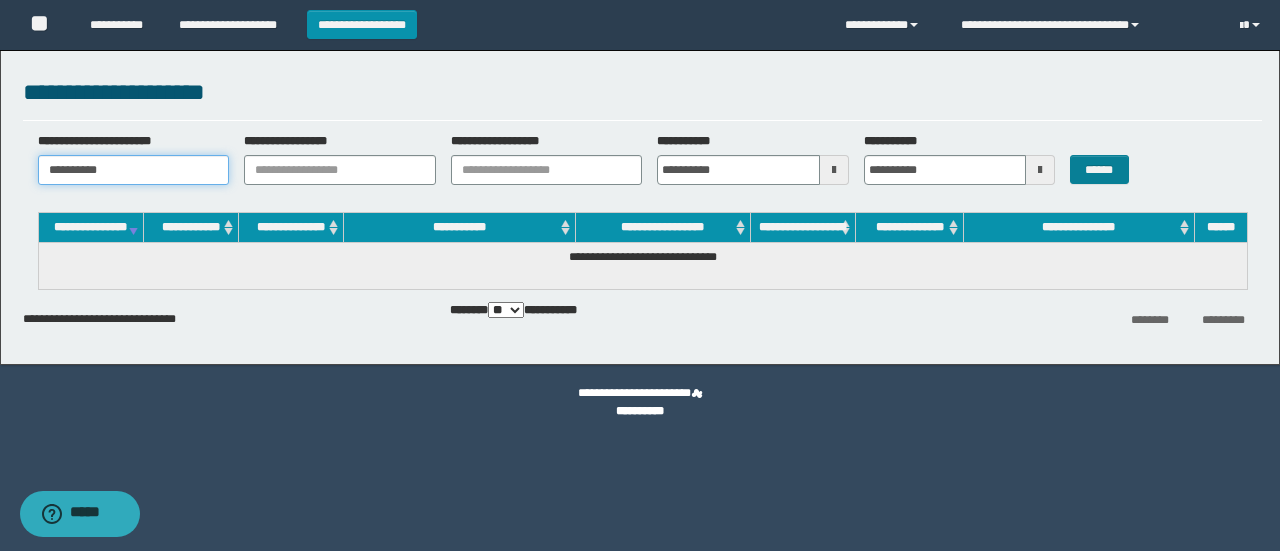 type on "**********" 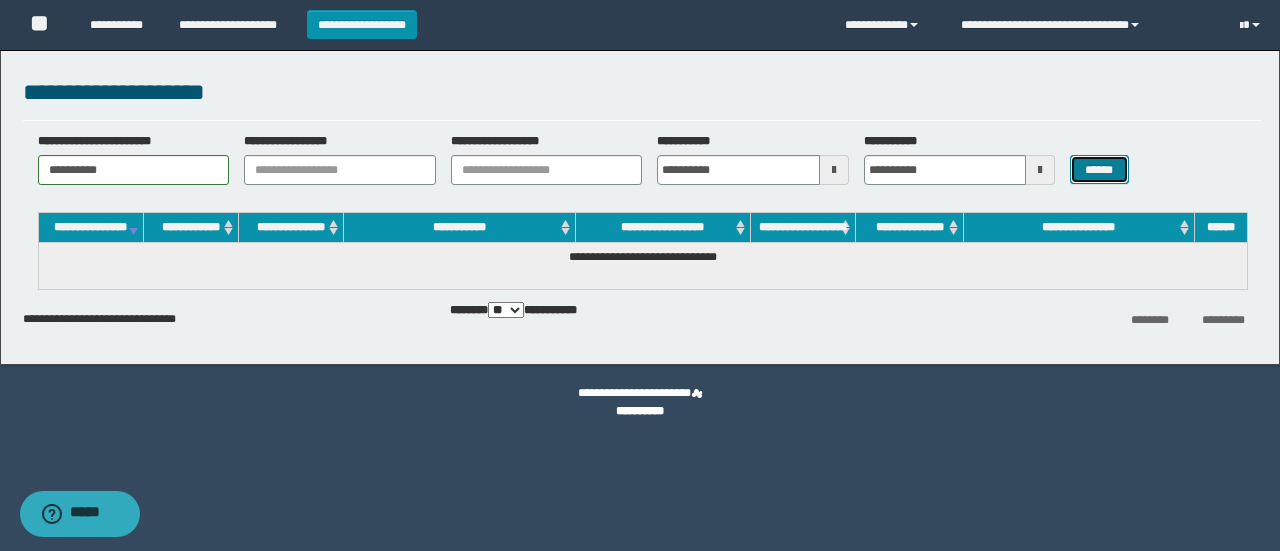 click on "******" at bounding box center [1099, 169] 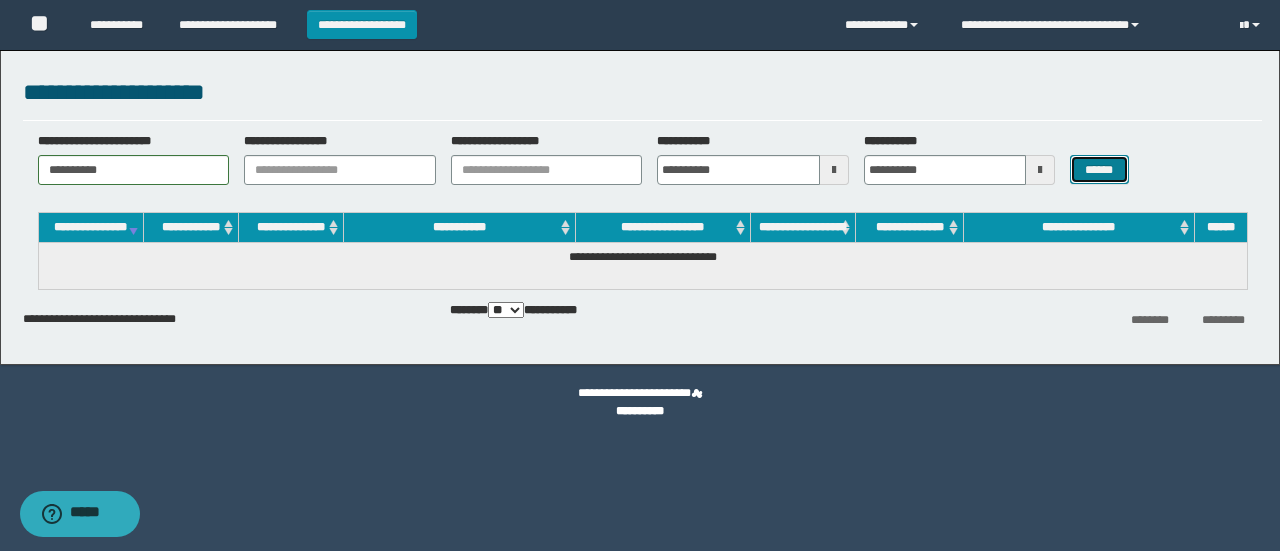 click on "******" at bounding box center (1099, 169) 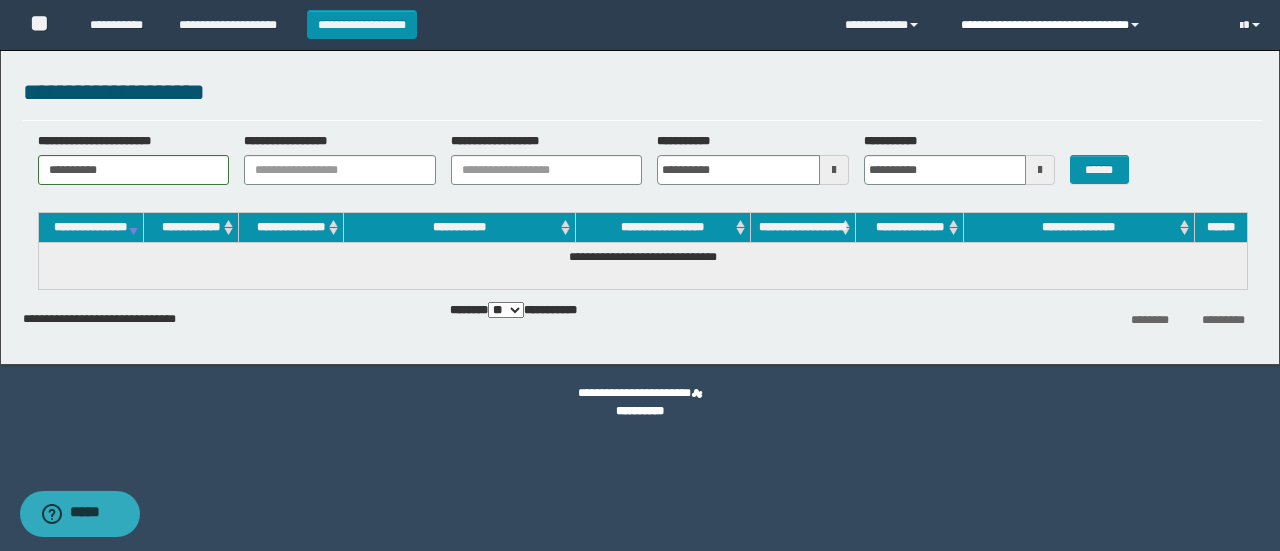 click at bounding box center [1135, 25] 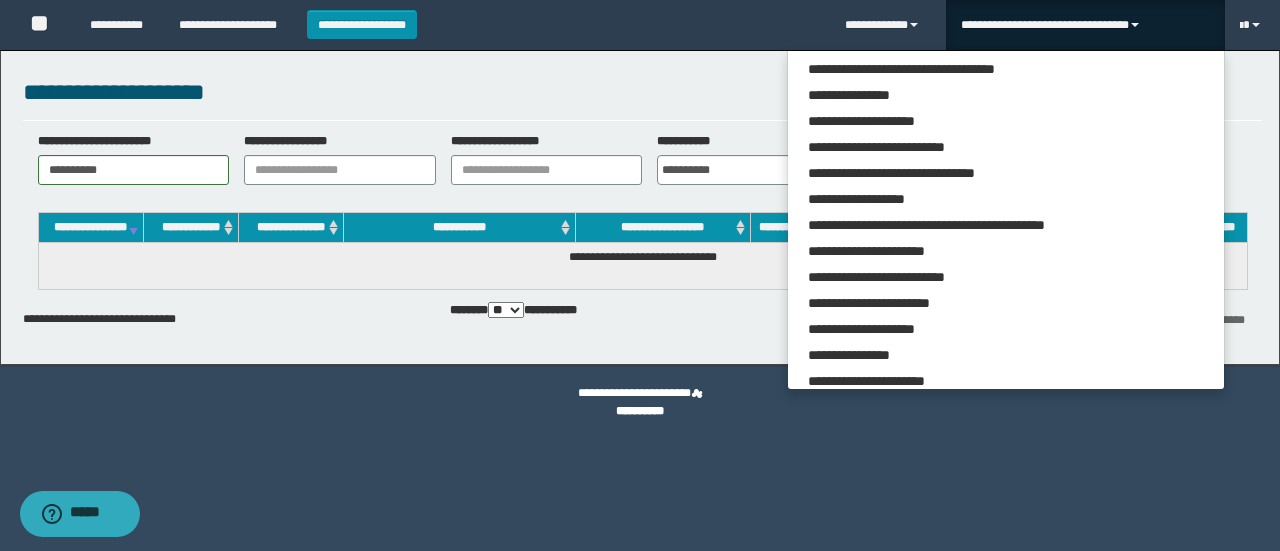 scroll, scrollTop: 113, scrollLeft: 0, axis: vertical 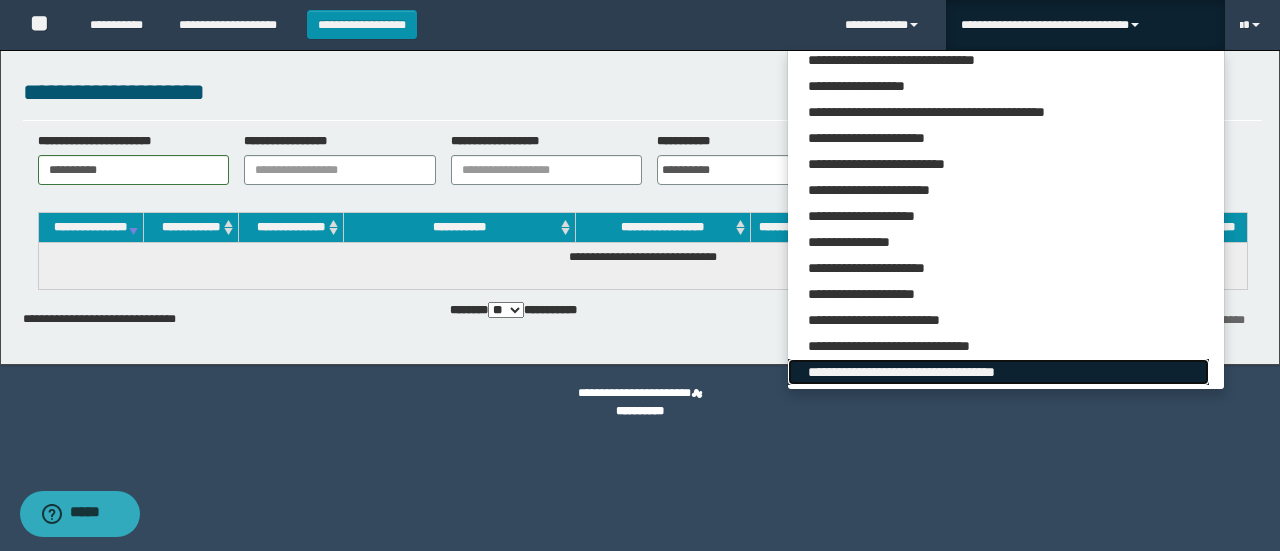 click on "**********" at bounding box center (998, 372) 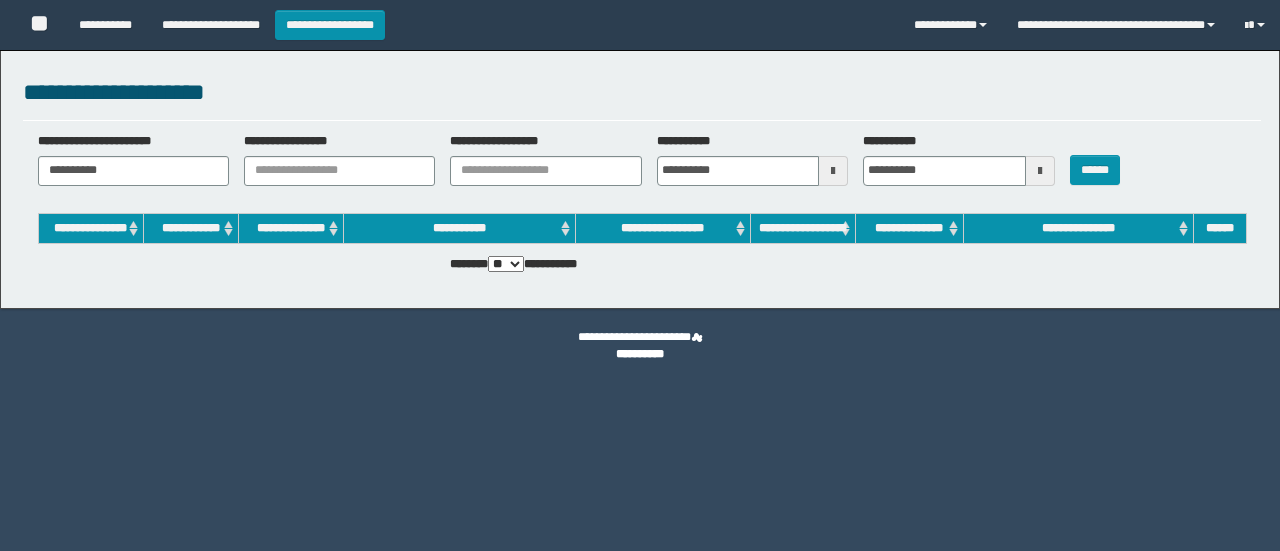 scroll, scrollTop: 0, scrollLeft: 0, axis: both 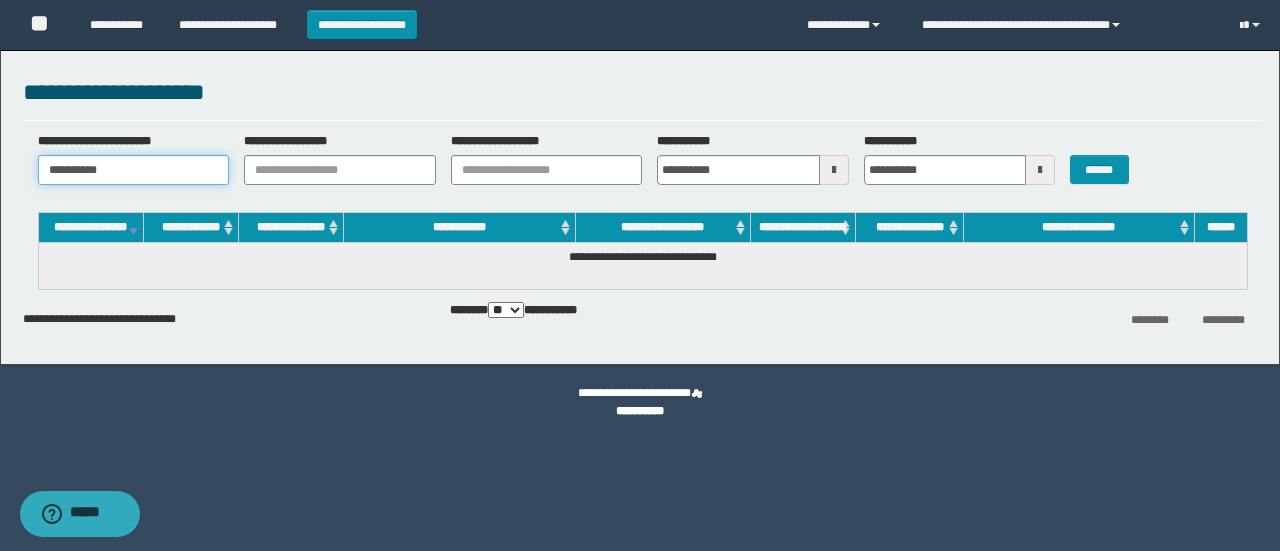 click on "**********" at bounding box center (134, 170) 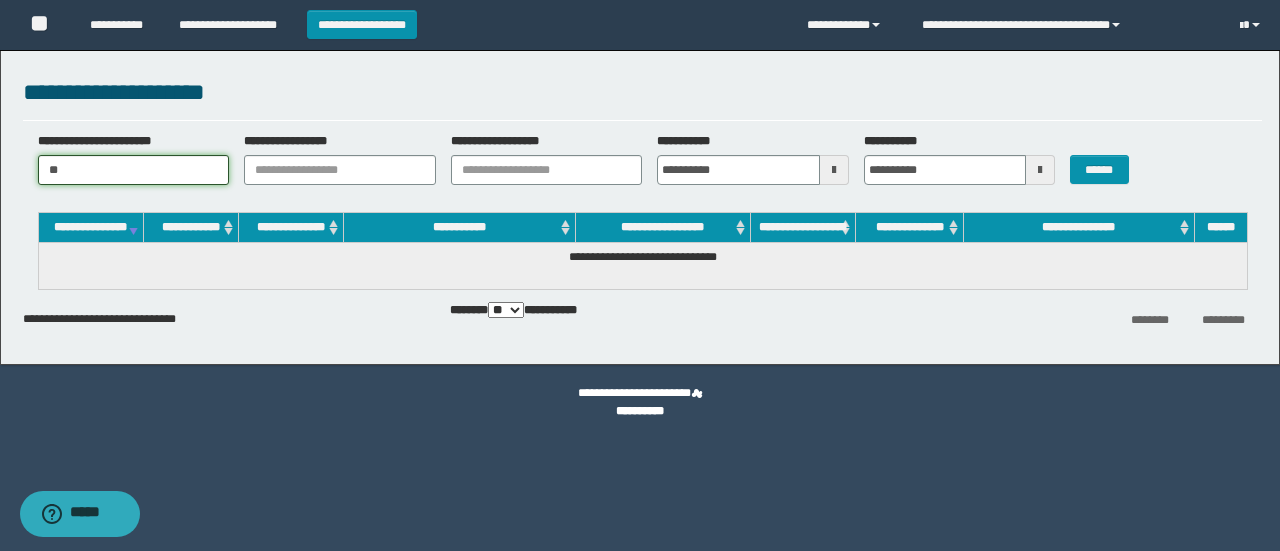 type on "*" 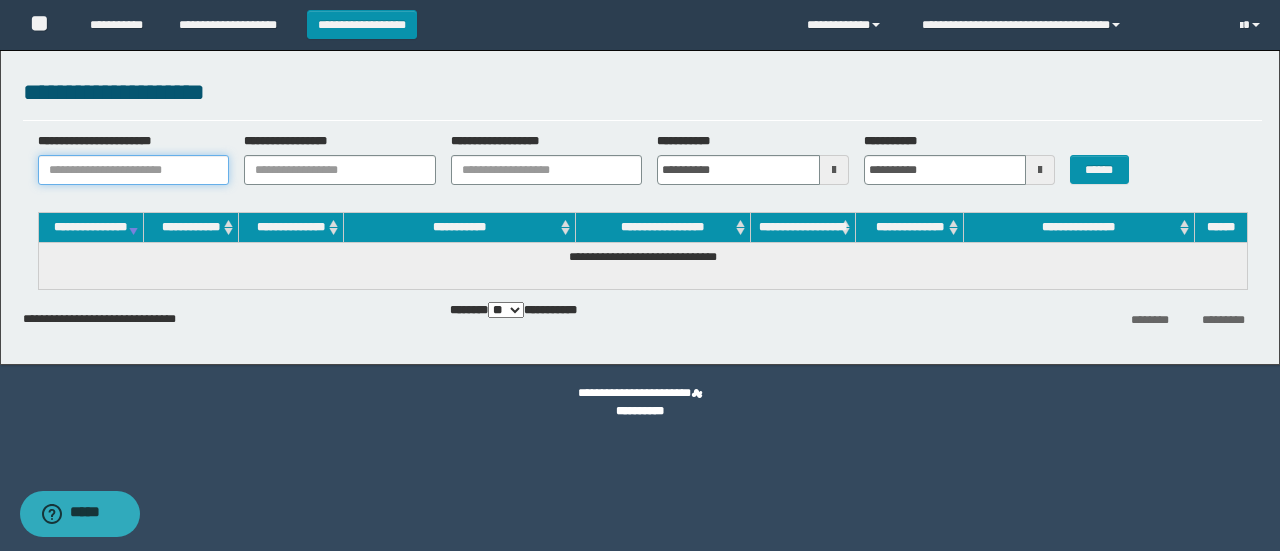 paste on "********" 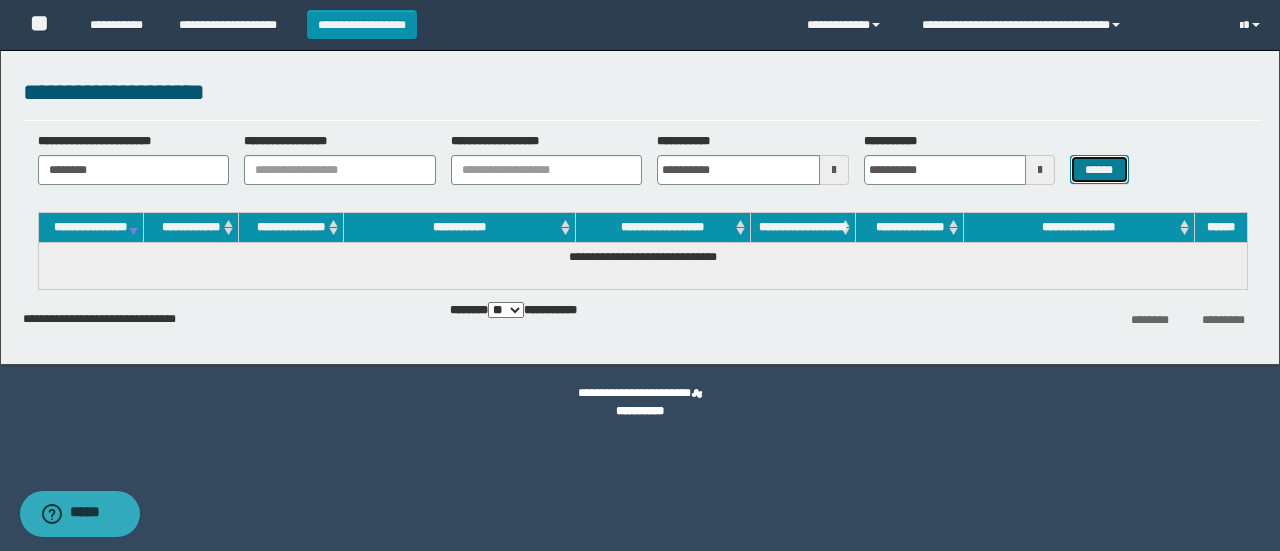 click on "******" at bounding box center [1099, 169] 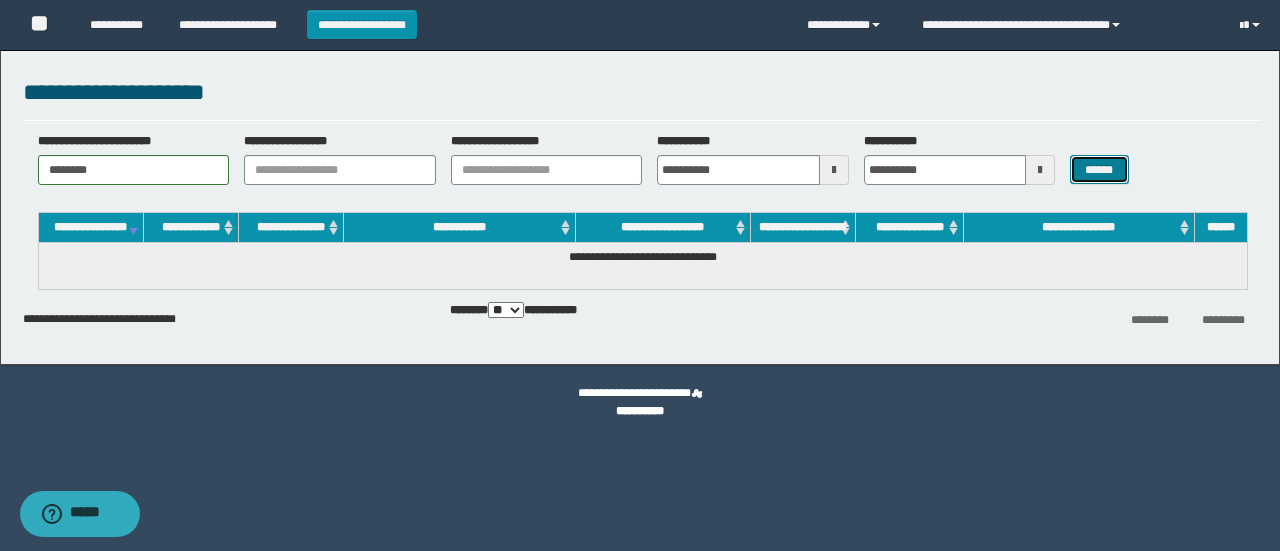 click on "******" at bounding box center (1099, 169) 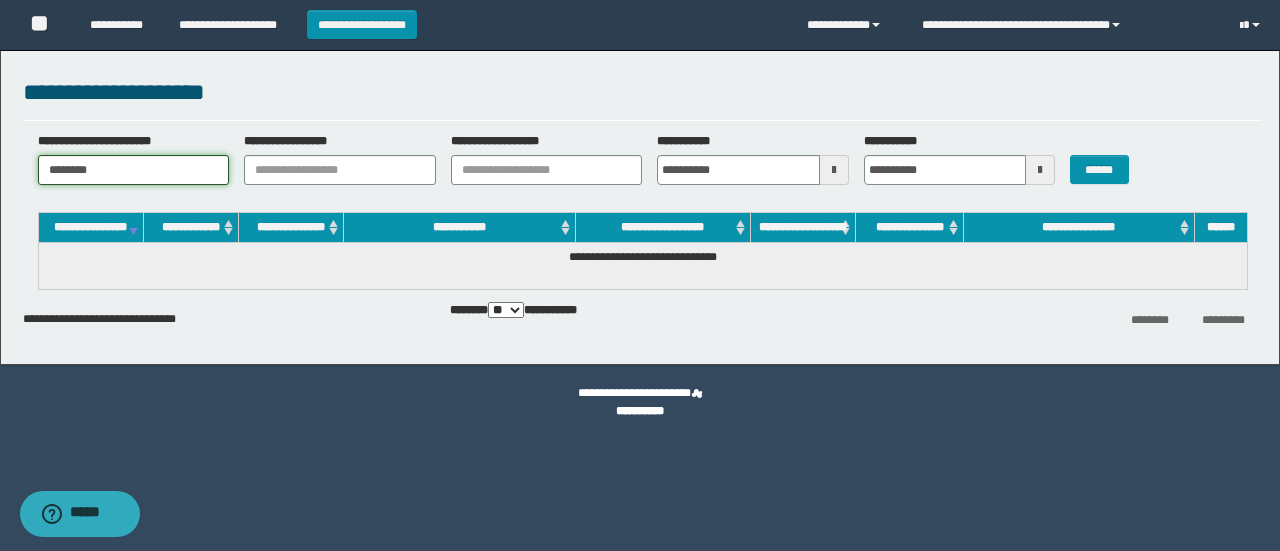 click on "********" at bounding box center (134, 170) 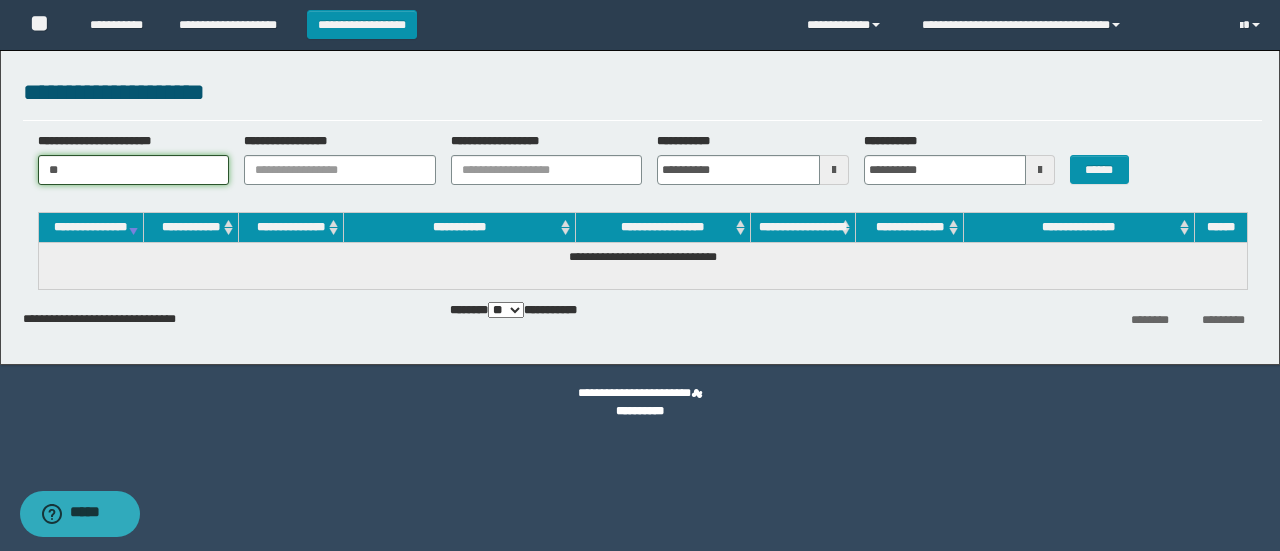 type on "*" 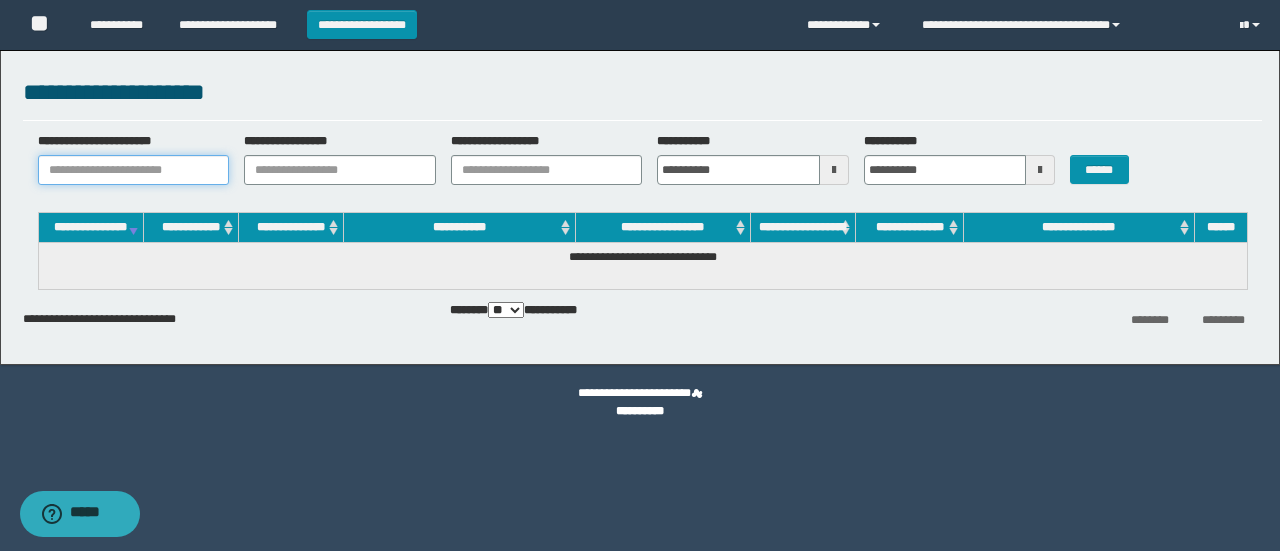 paste on "**********" 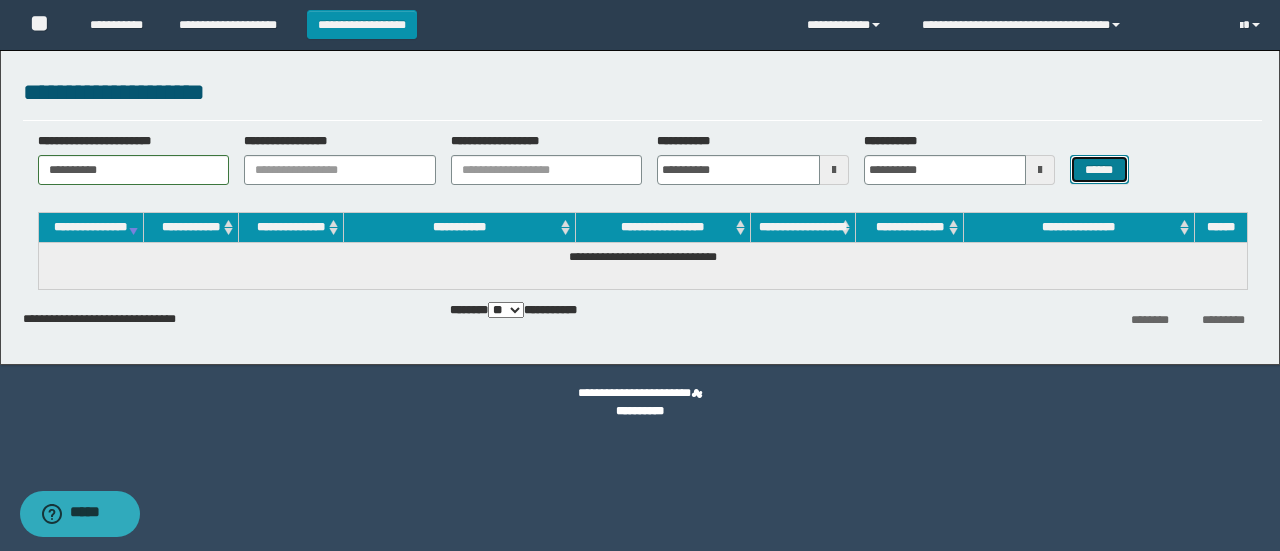 click on "******" at bounding box center (1099, 169) 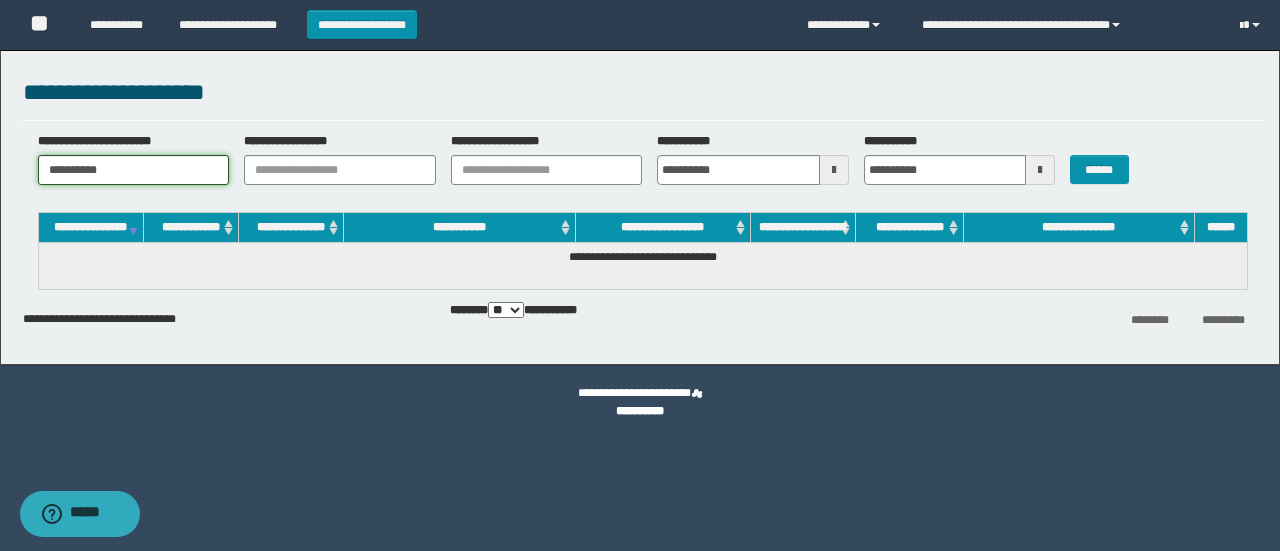 click on "**********" at bounding box center (134, 170) 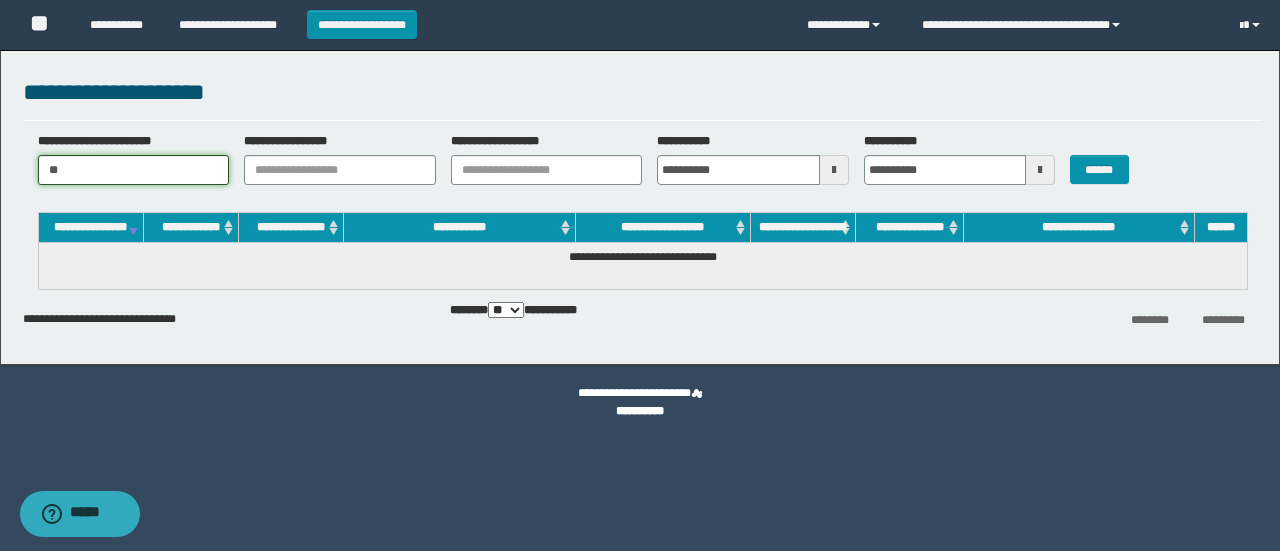 type on "*" 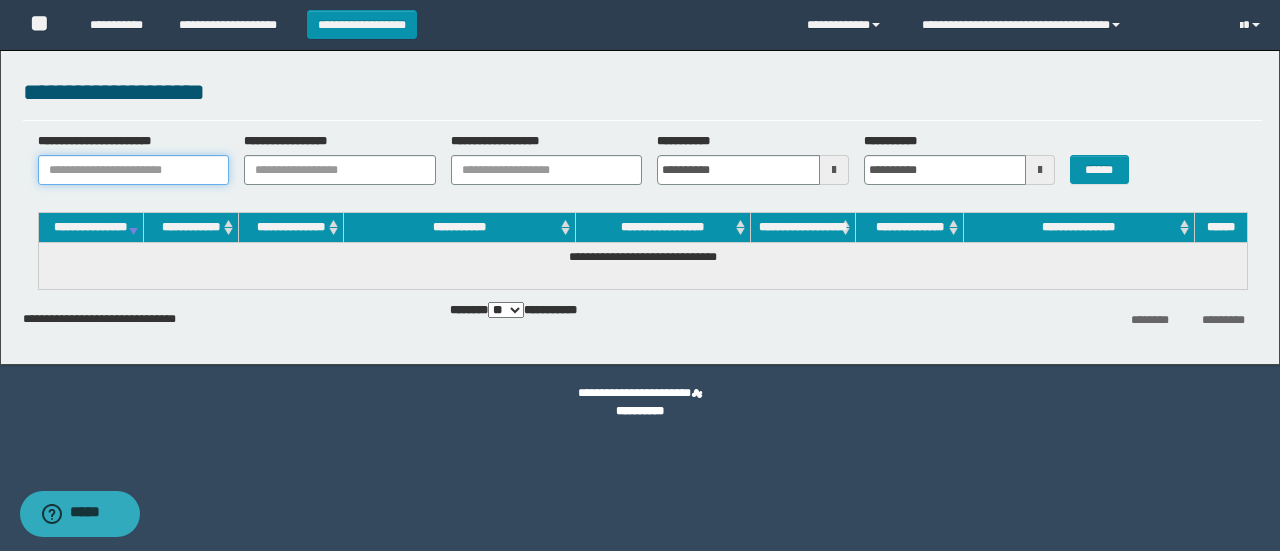 paste on "*******" 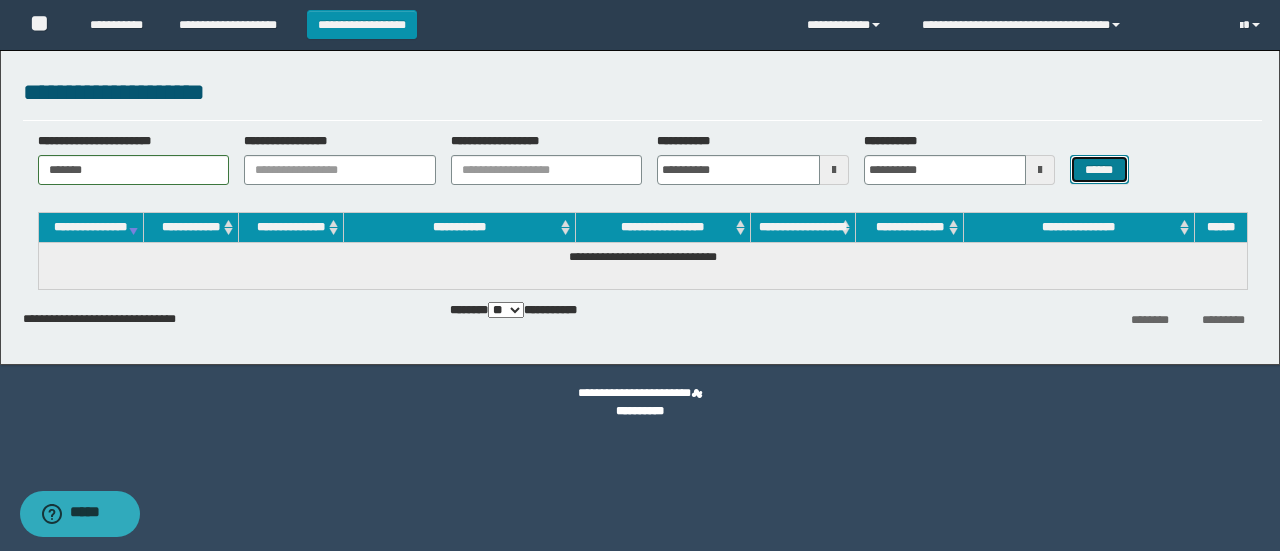 click on "******" at bounding box center (1099, 169) 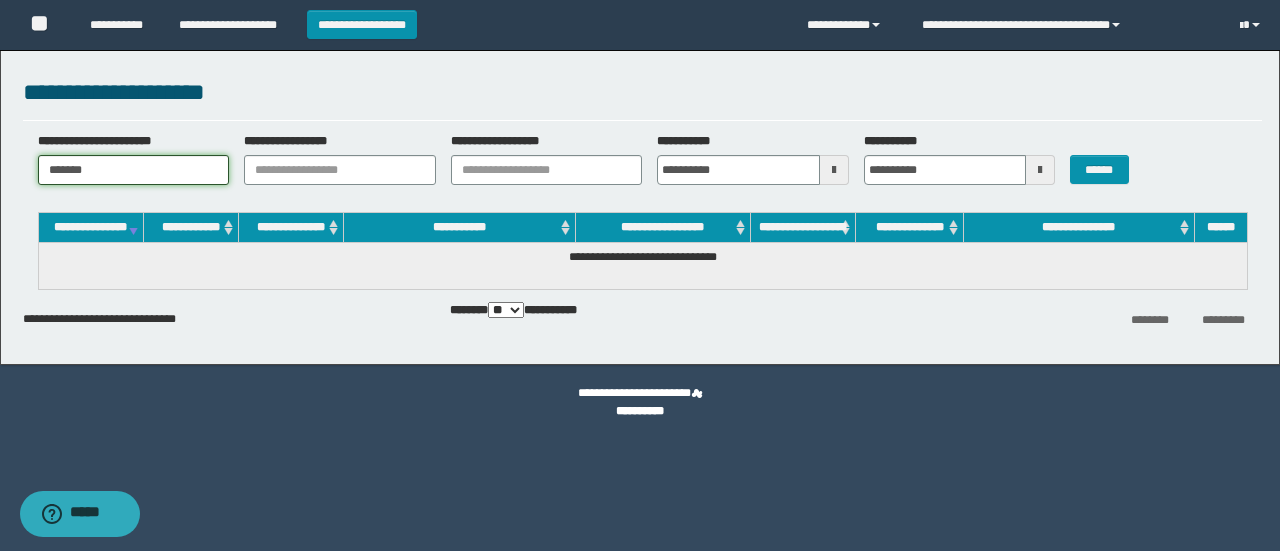 click on "*******" at bounding box center [134, 170] 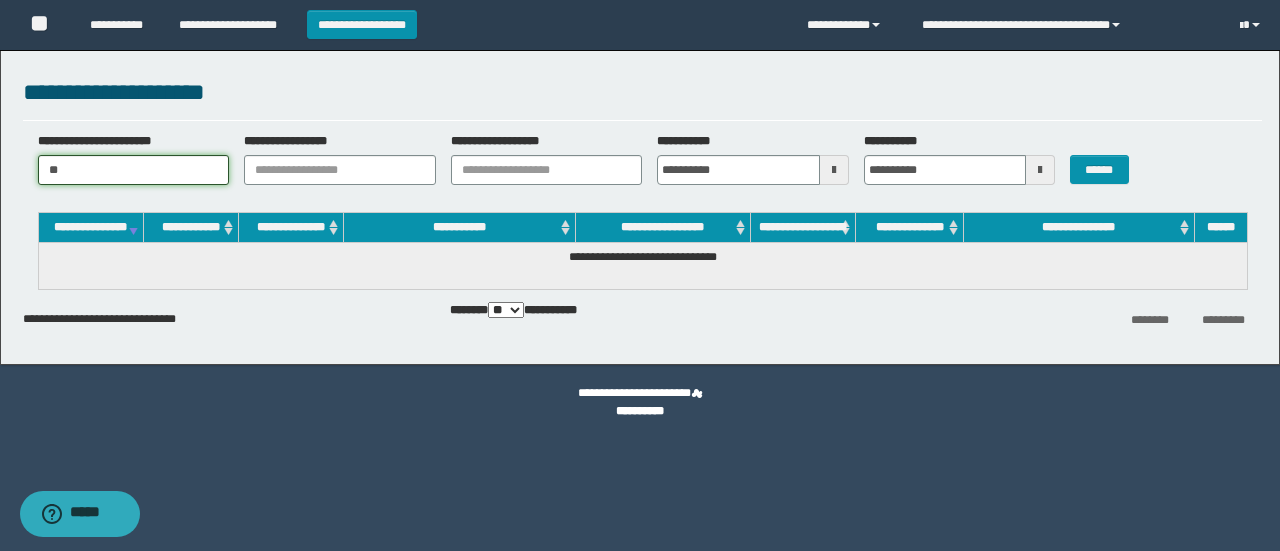 type on "*" 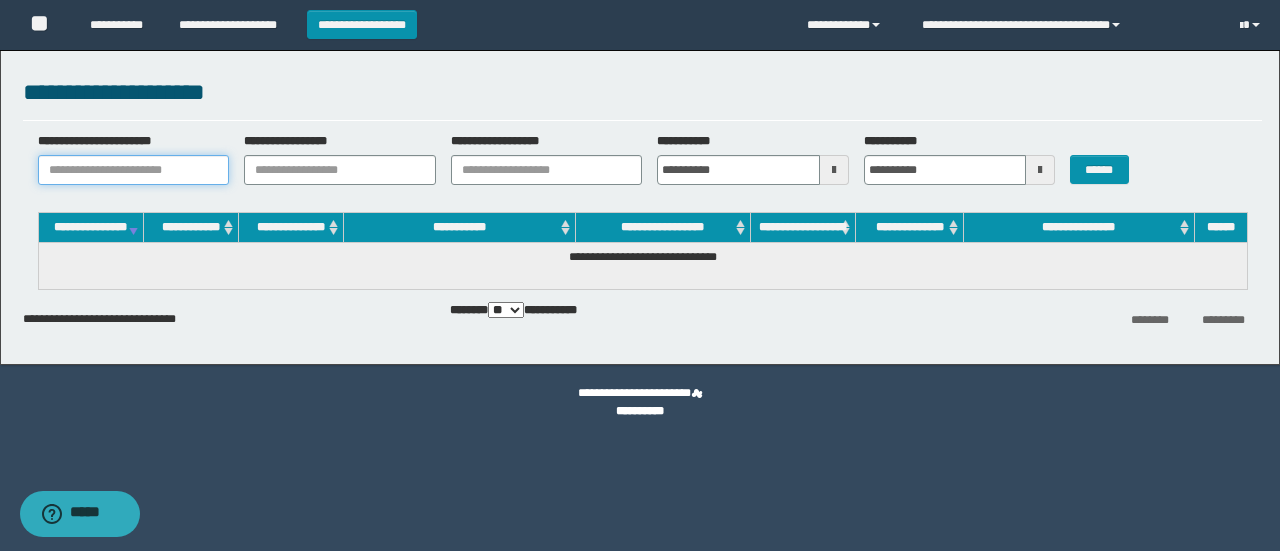paste on "**********" 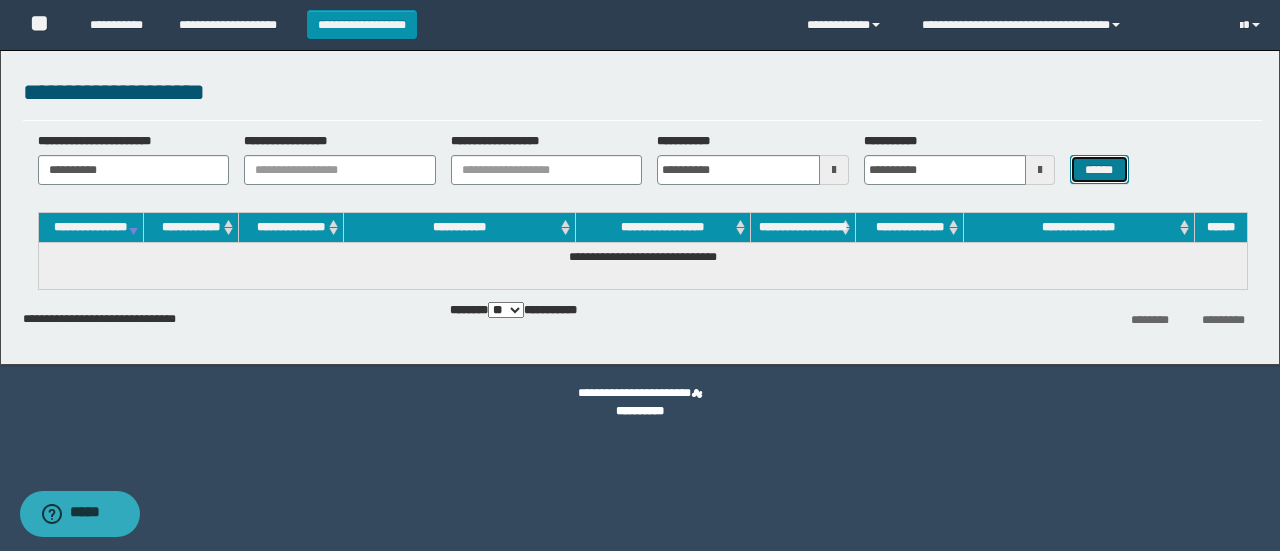 click on "******" at bounding box center (1099, 169) 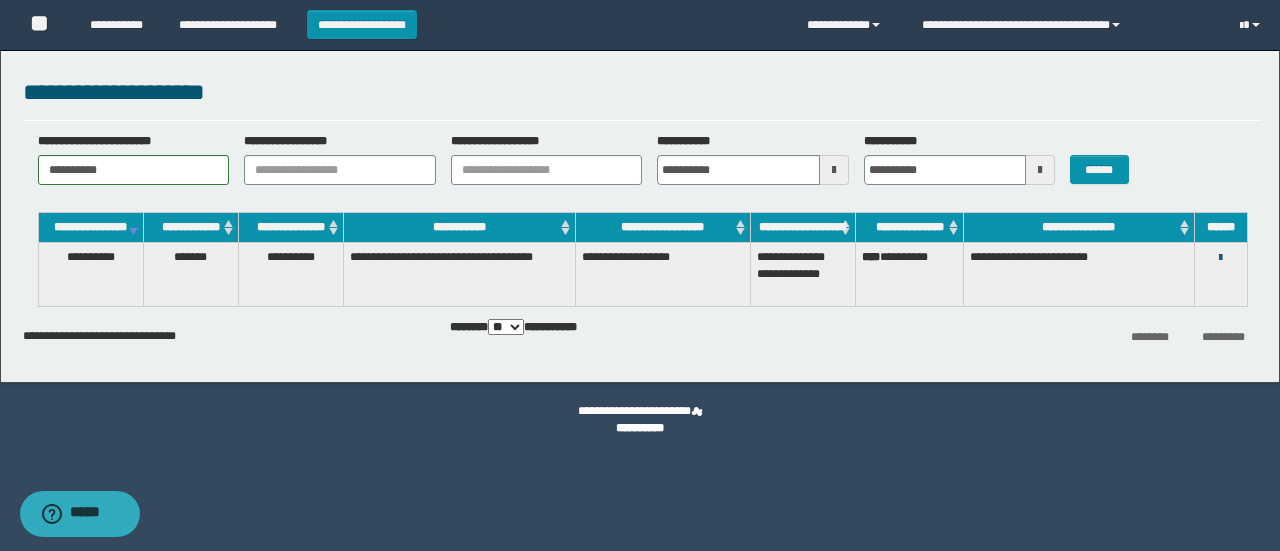 click at bounding box center [1220, 258] 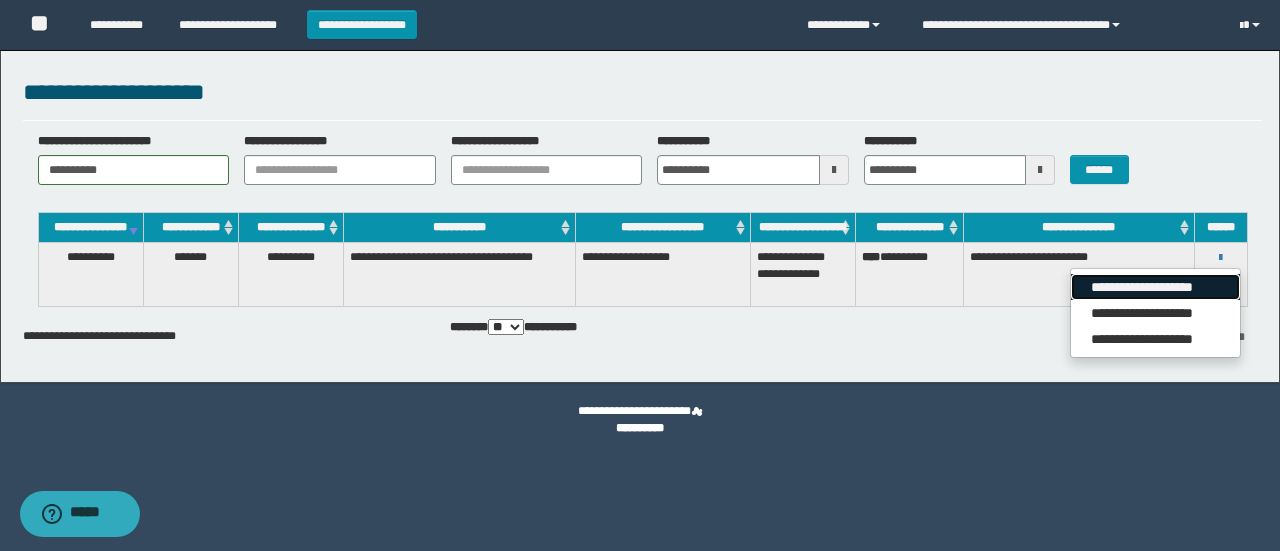 click on "**********" at bounding box center [1155, 287] 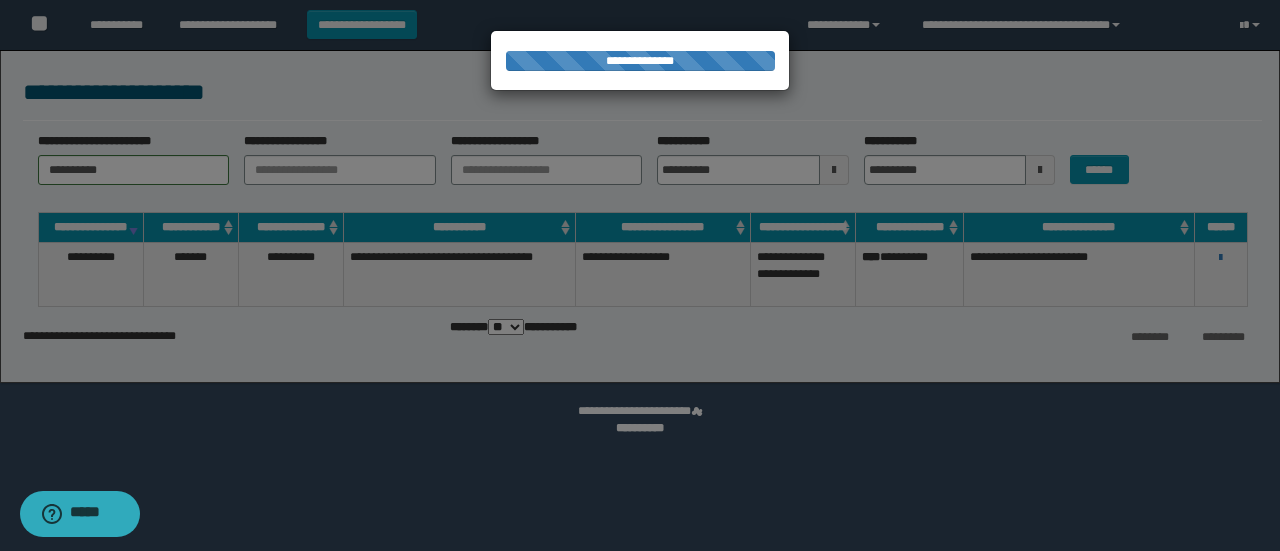 click on "**********" at bounding box center (640, 275) 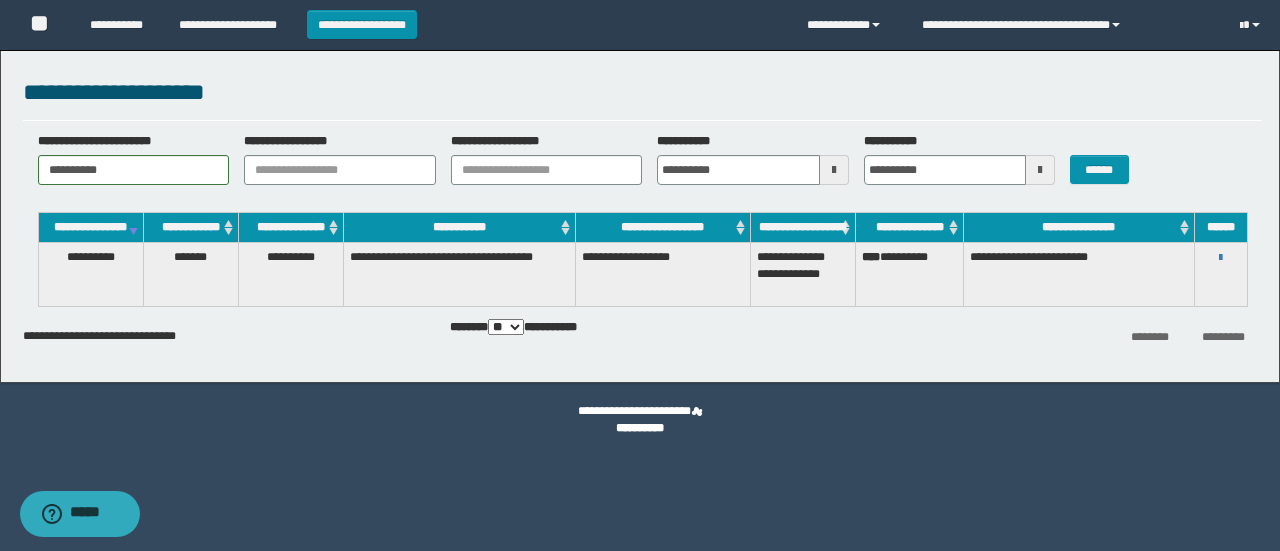 click on "**********" at bounding box center (640, 211) 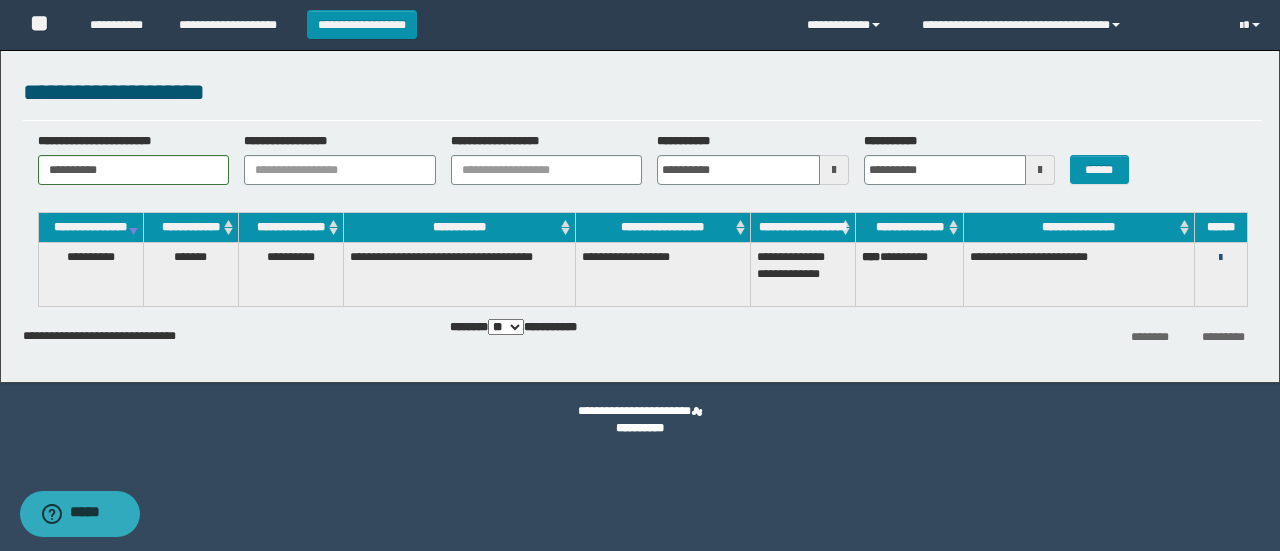 click at bounding box center (1220, 258) 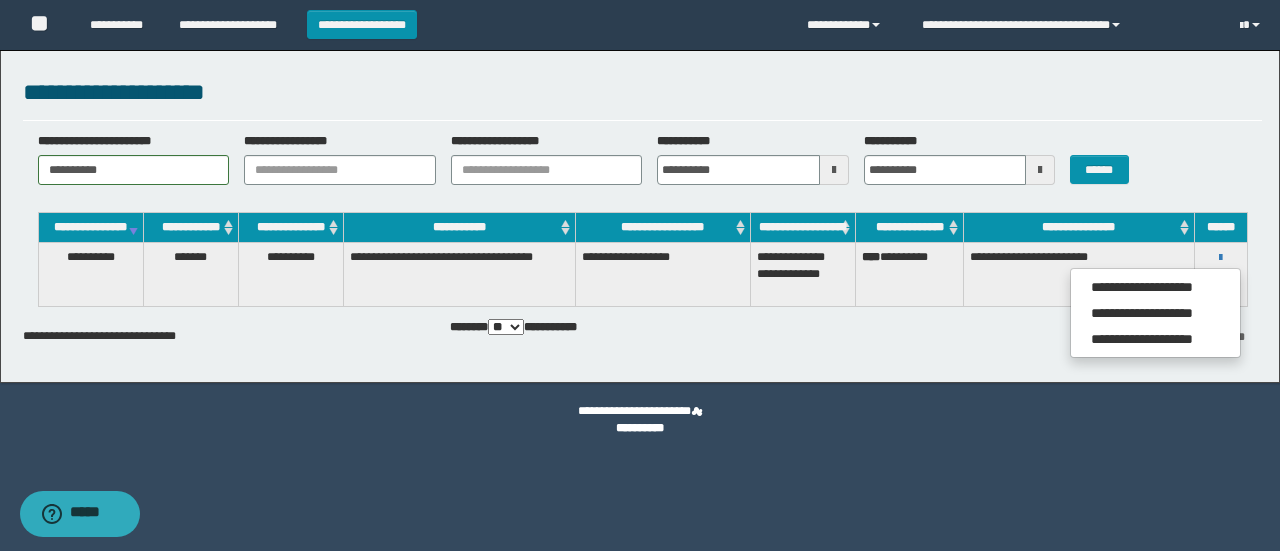 click on "**********" at bounding box center (640, 211) 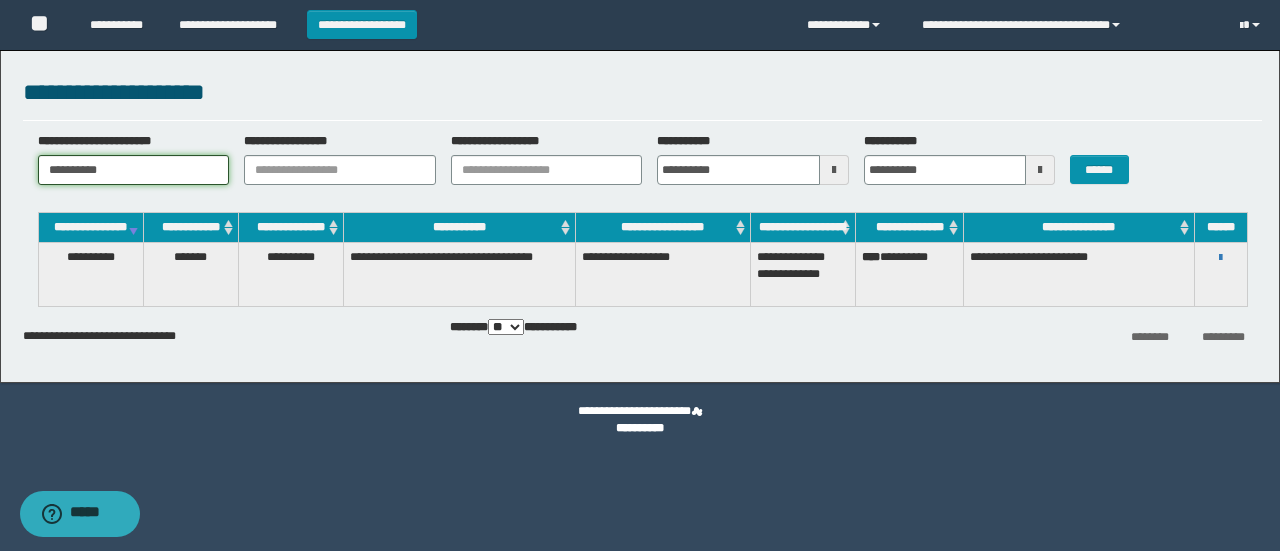 click on "**********" at bounding box center (134, 170) 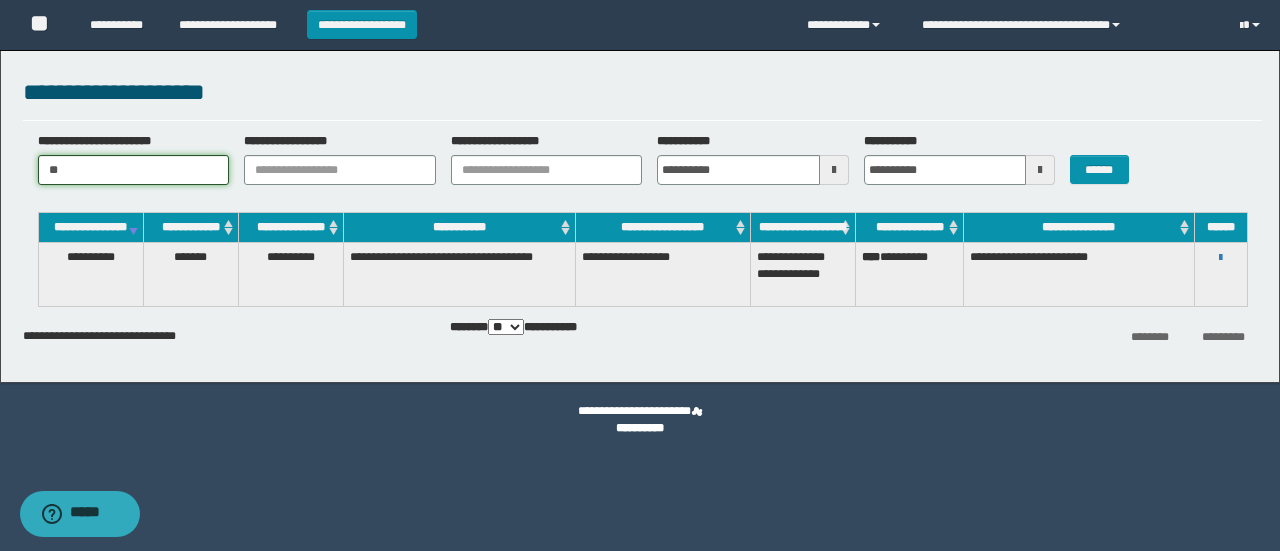 type on "*" 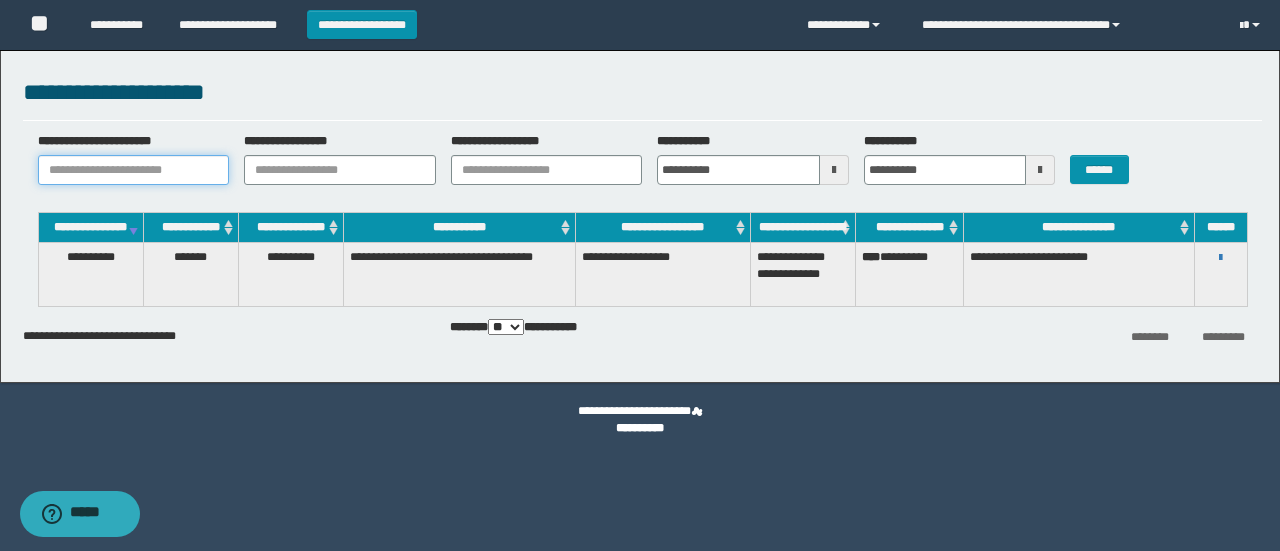 paste on "**********" 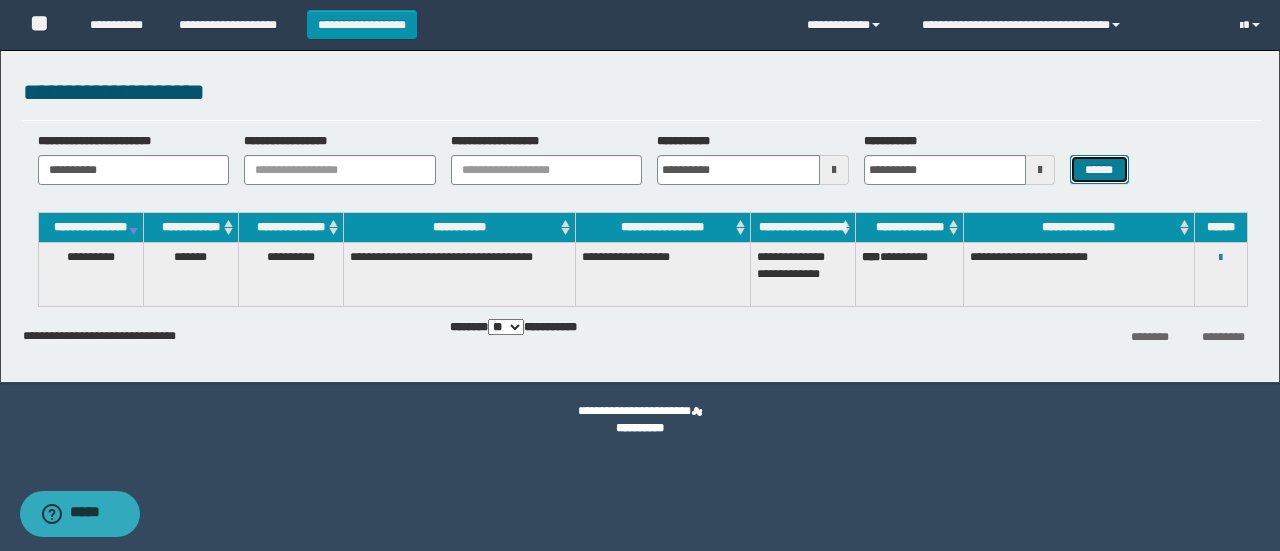 click on "******" at bounding box center (1099, 169) 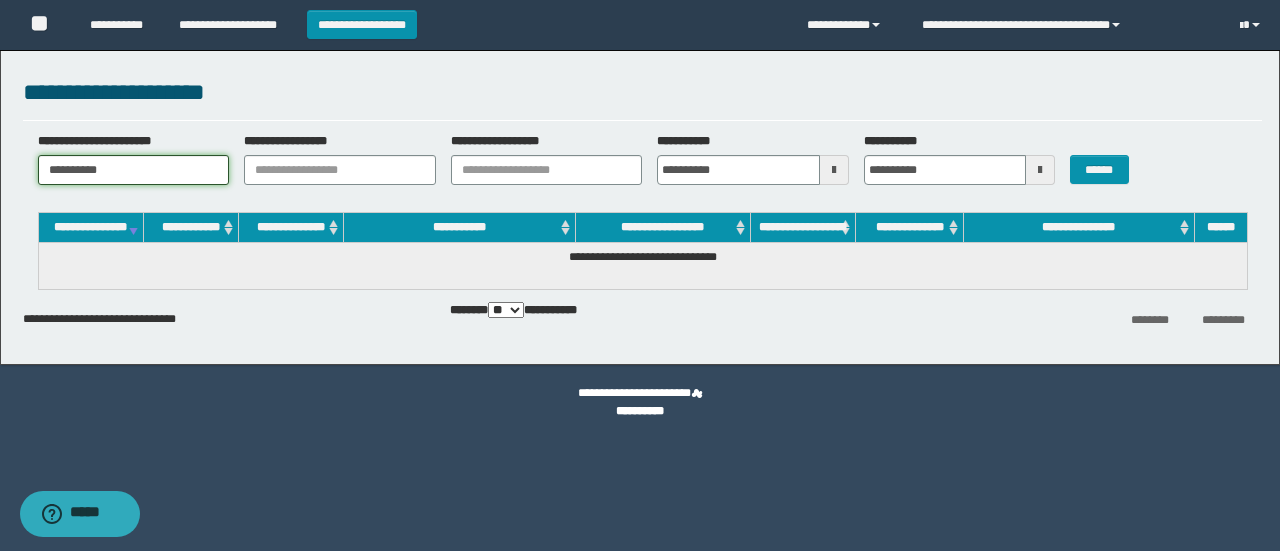 click on "**********" at bounding box center [134, 170] 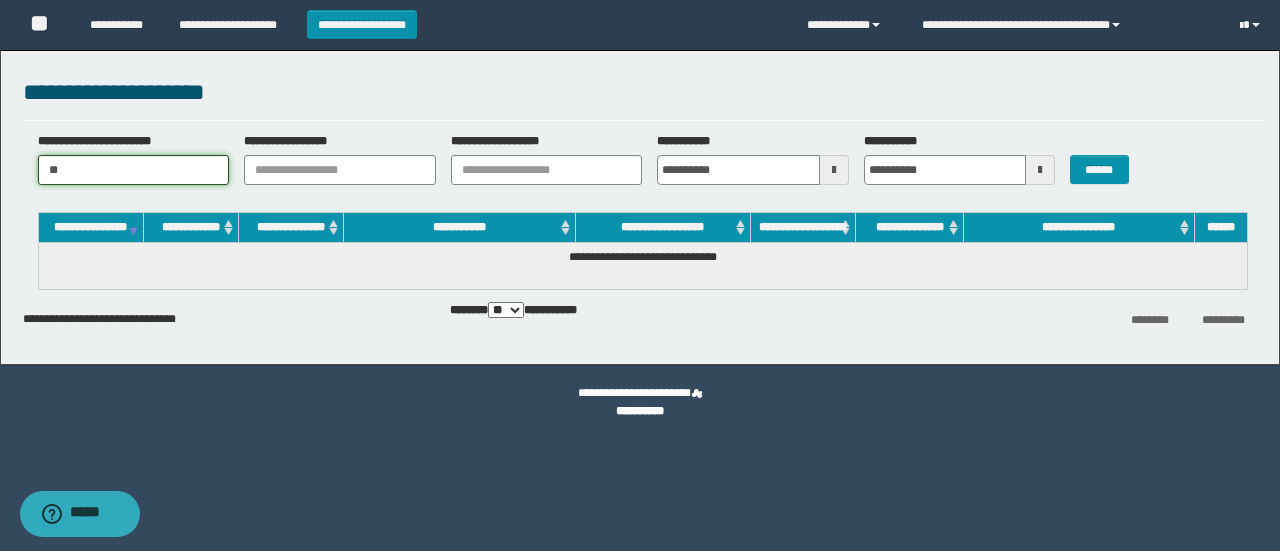 type on "*" 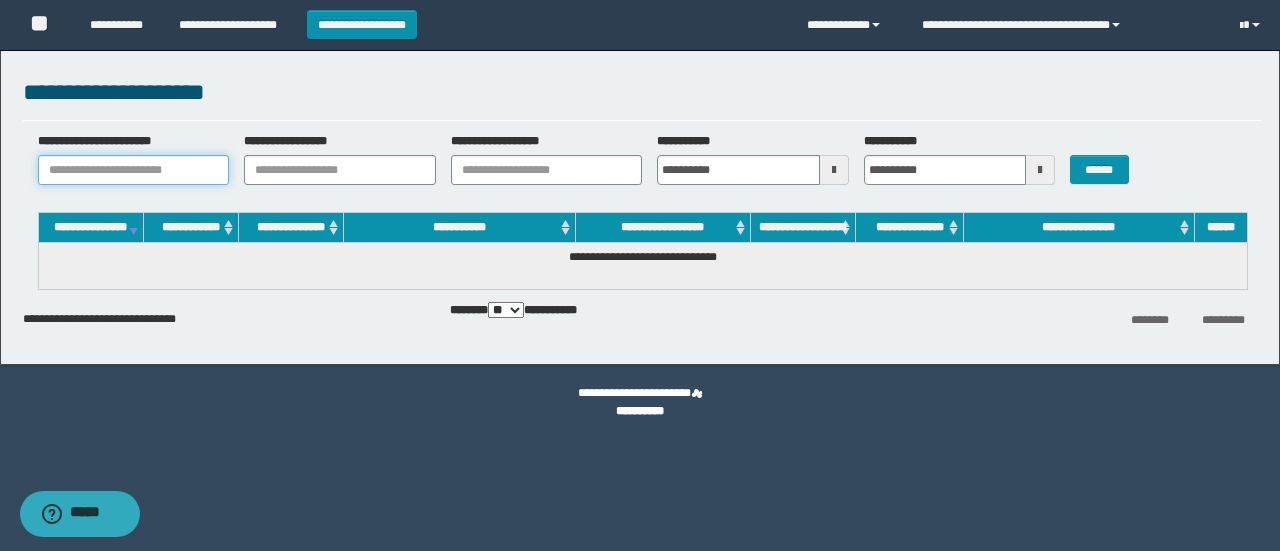 paste on "**********" 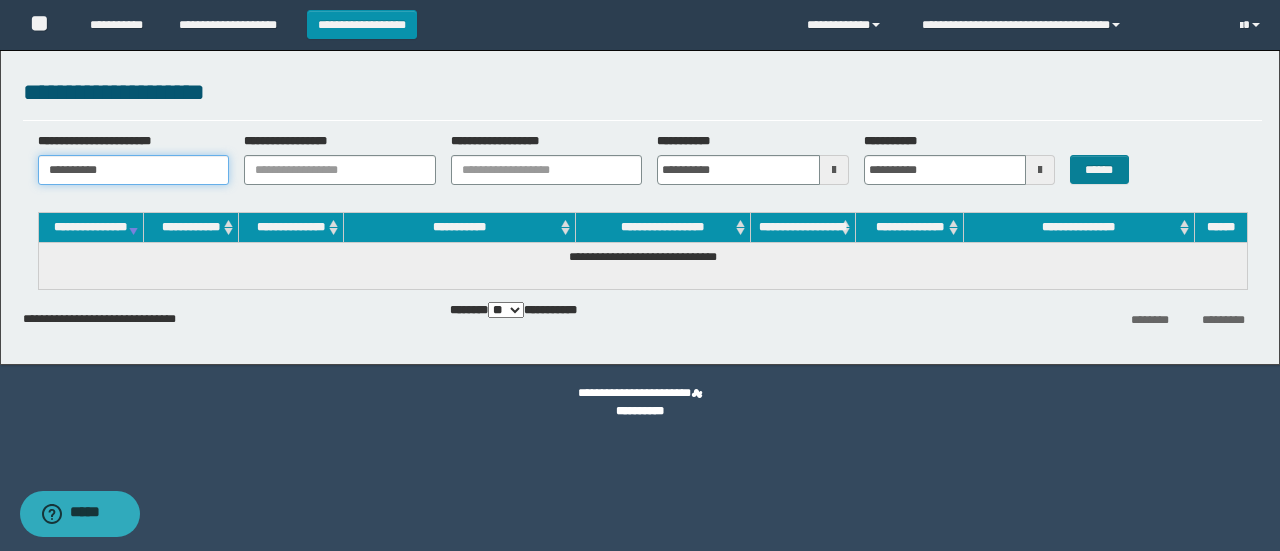 type on "**********" 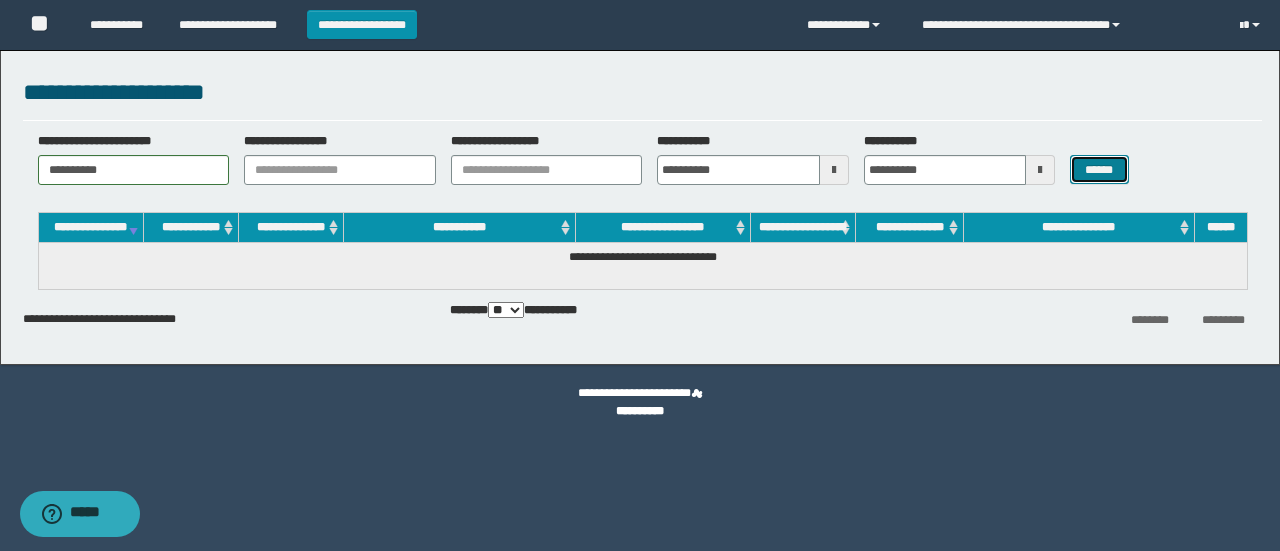 click on "******" at bounding box center (1099, 169) 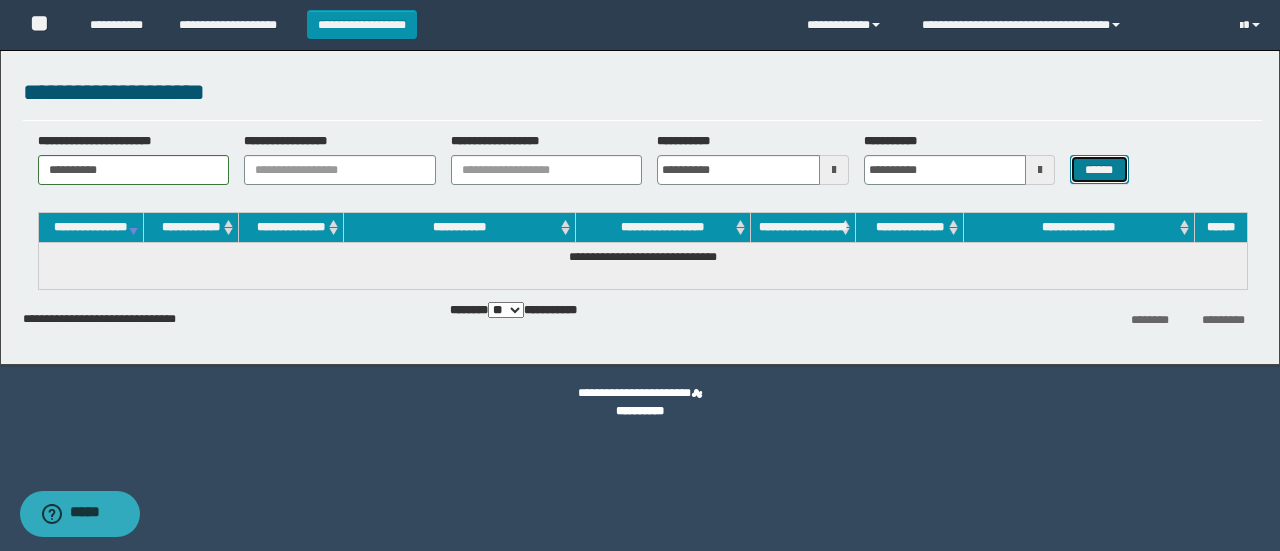 click on "******" at bounding box center (1099, 169) 